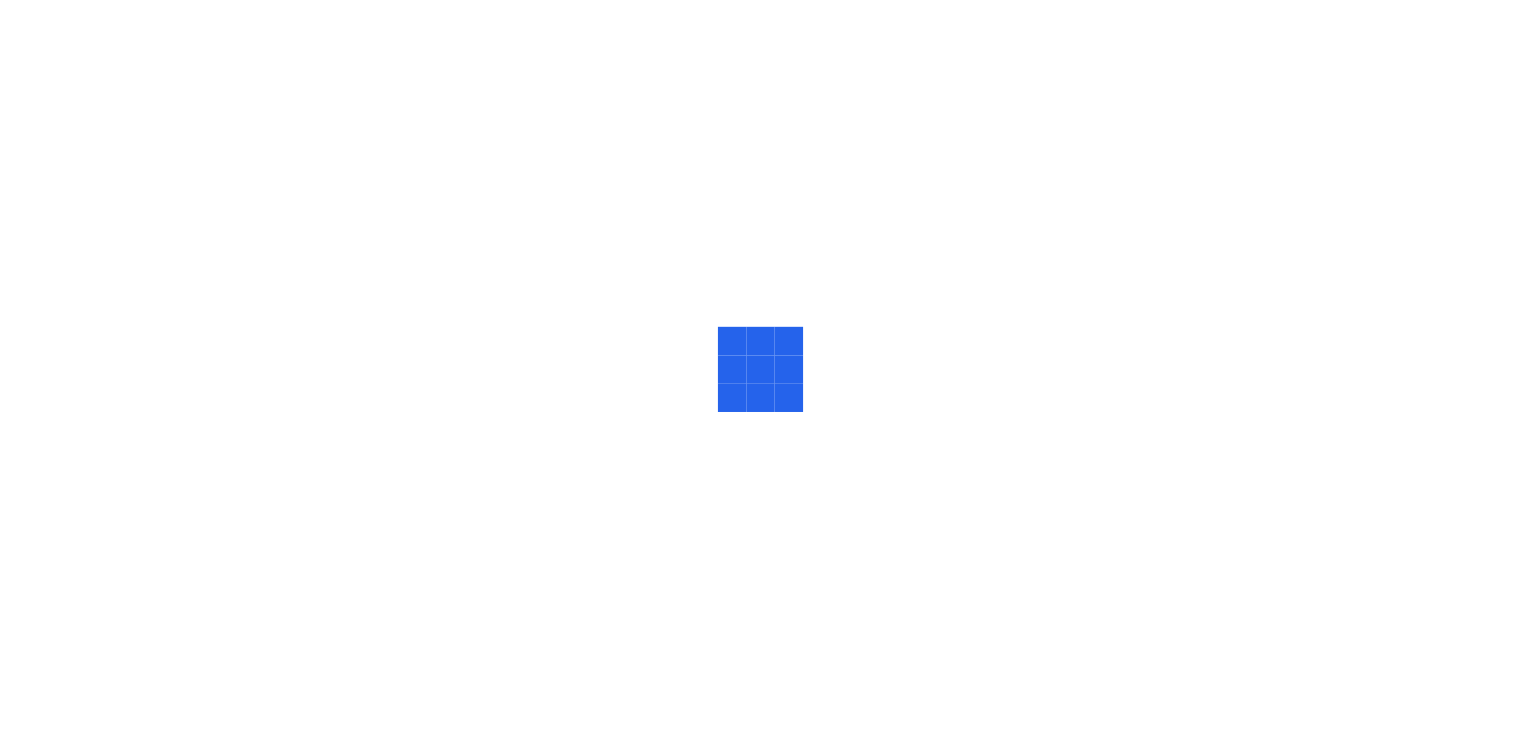 scroll, scrollTop: 0, scrollLeft: 0, axis: both 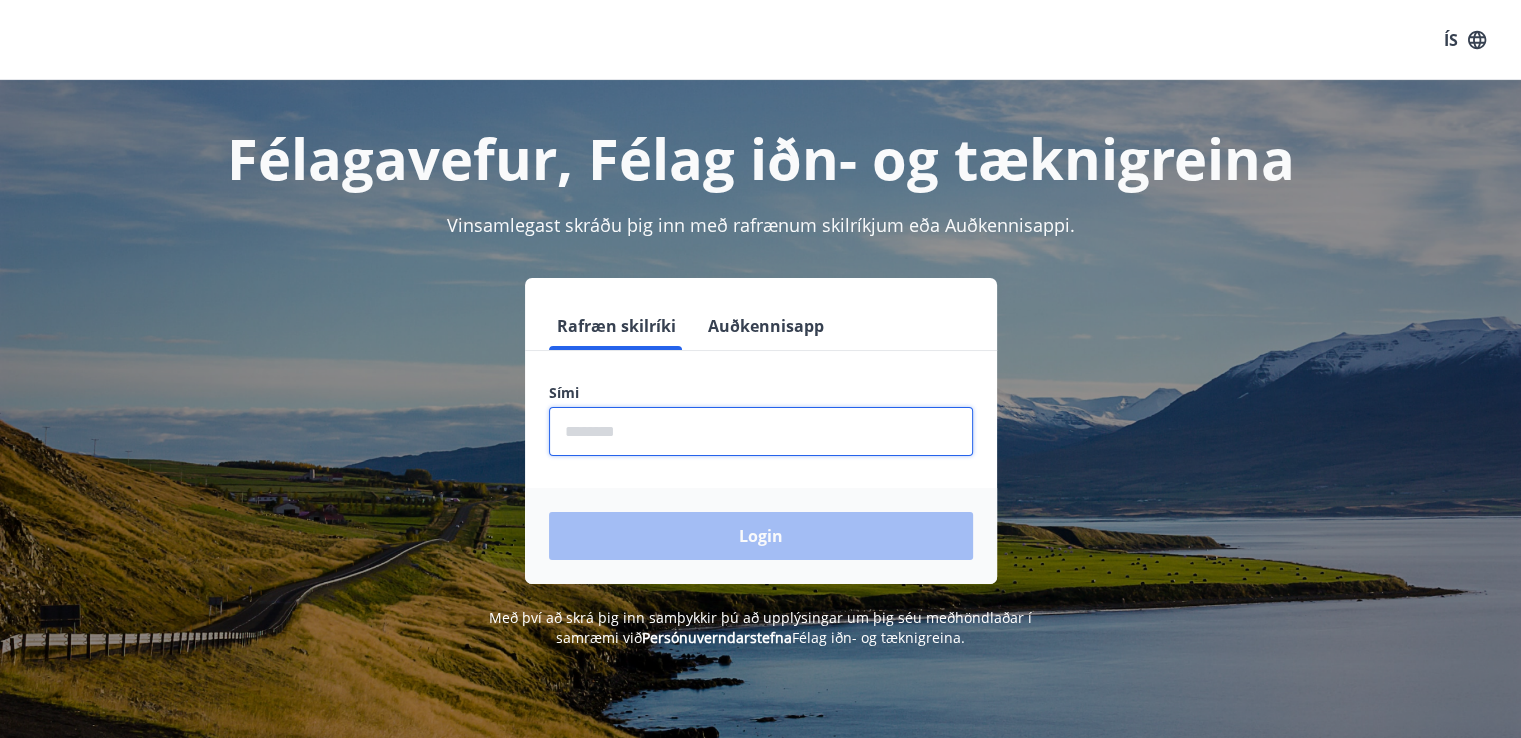 click at bounding box center (761, 431) 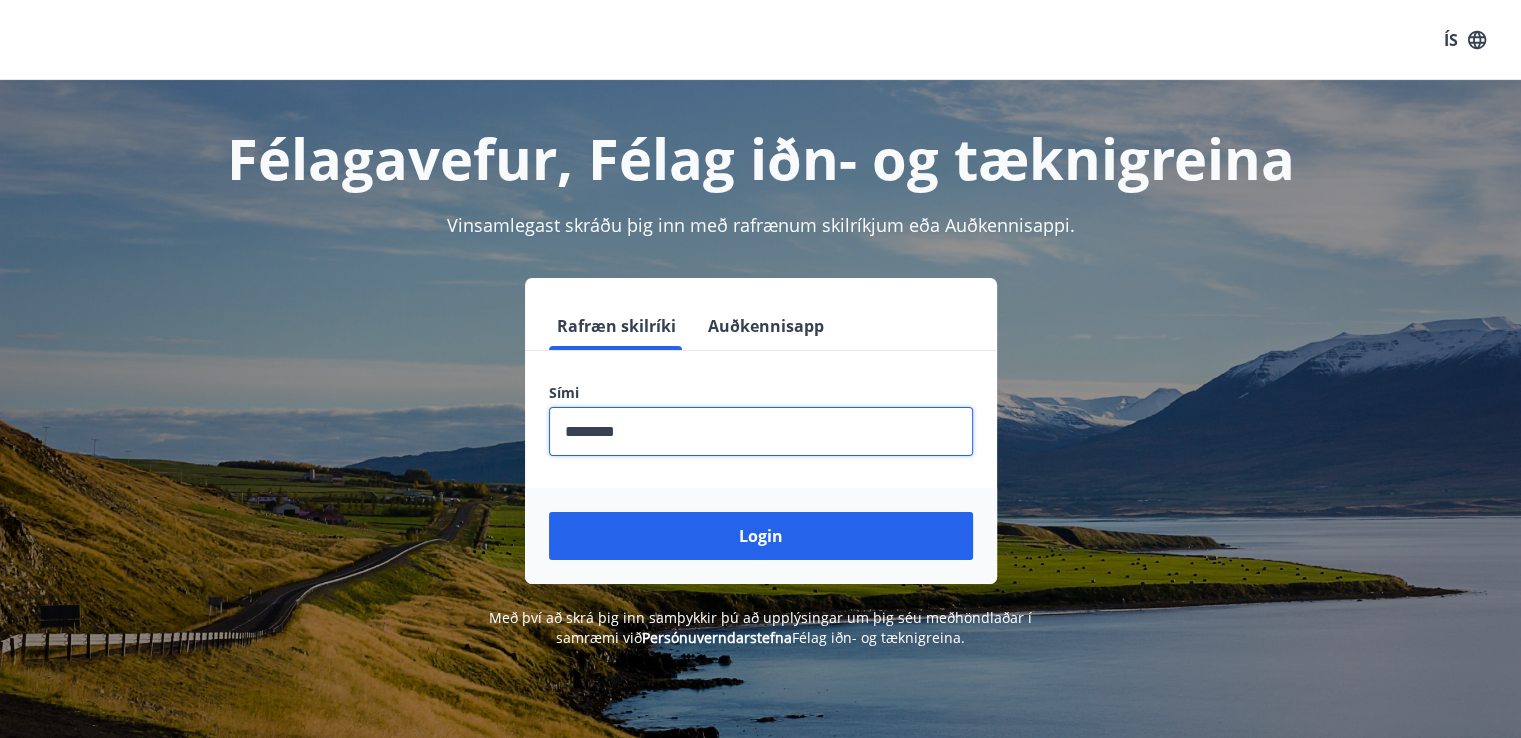type on "********" 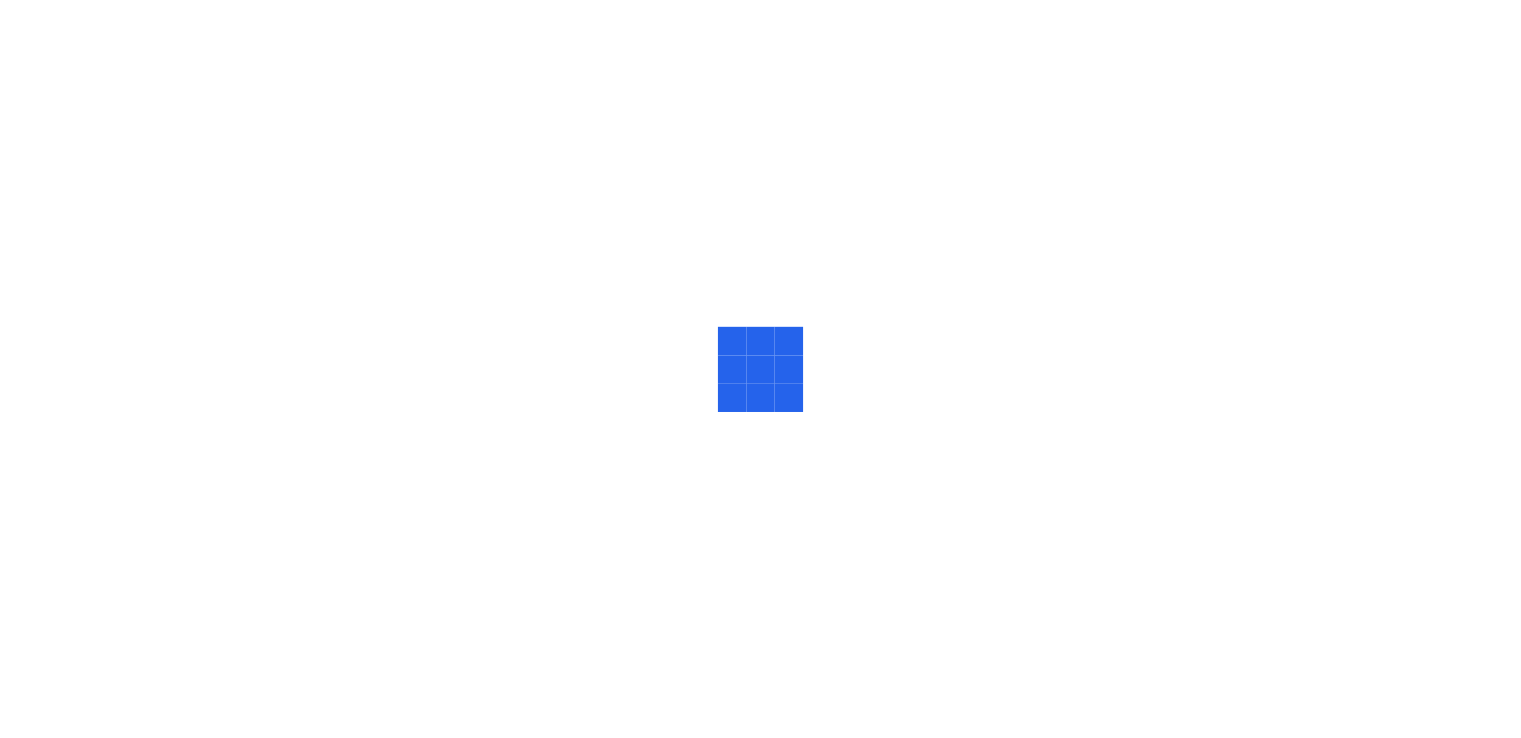 scroll, scrollTop: 0, scrollLeft: 0, axis: both 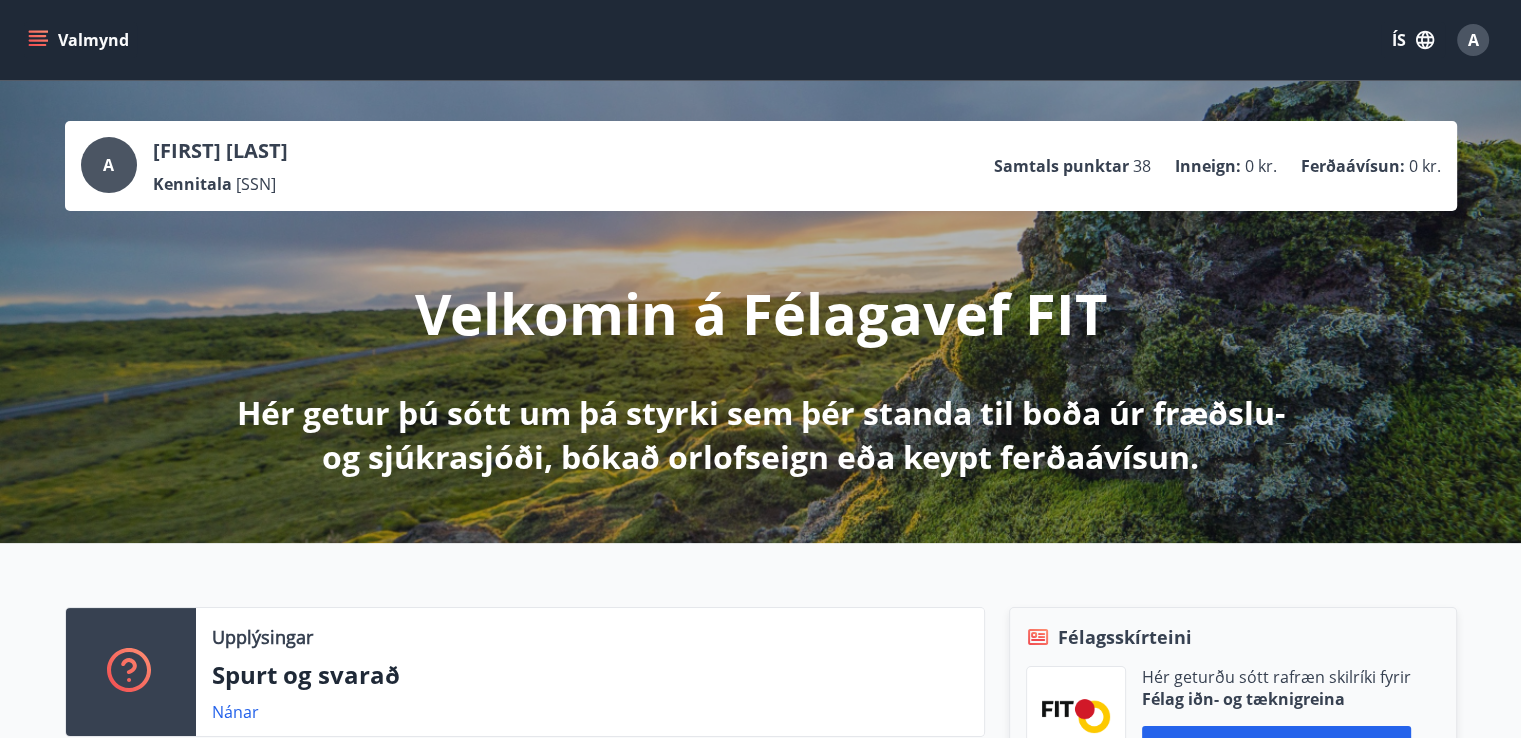 click on "Valmynd ÍS A" at bounding box center [760, 40] 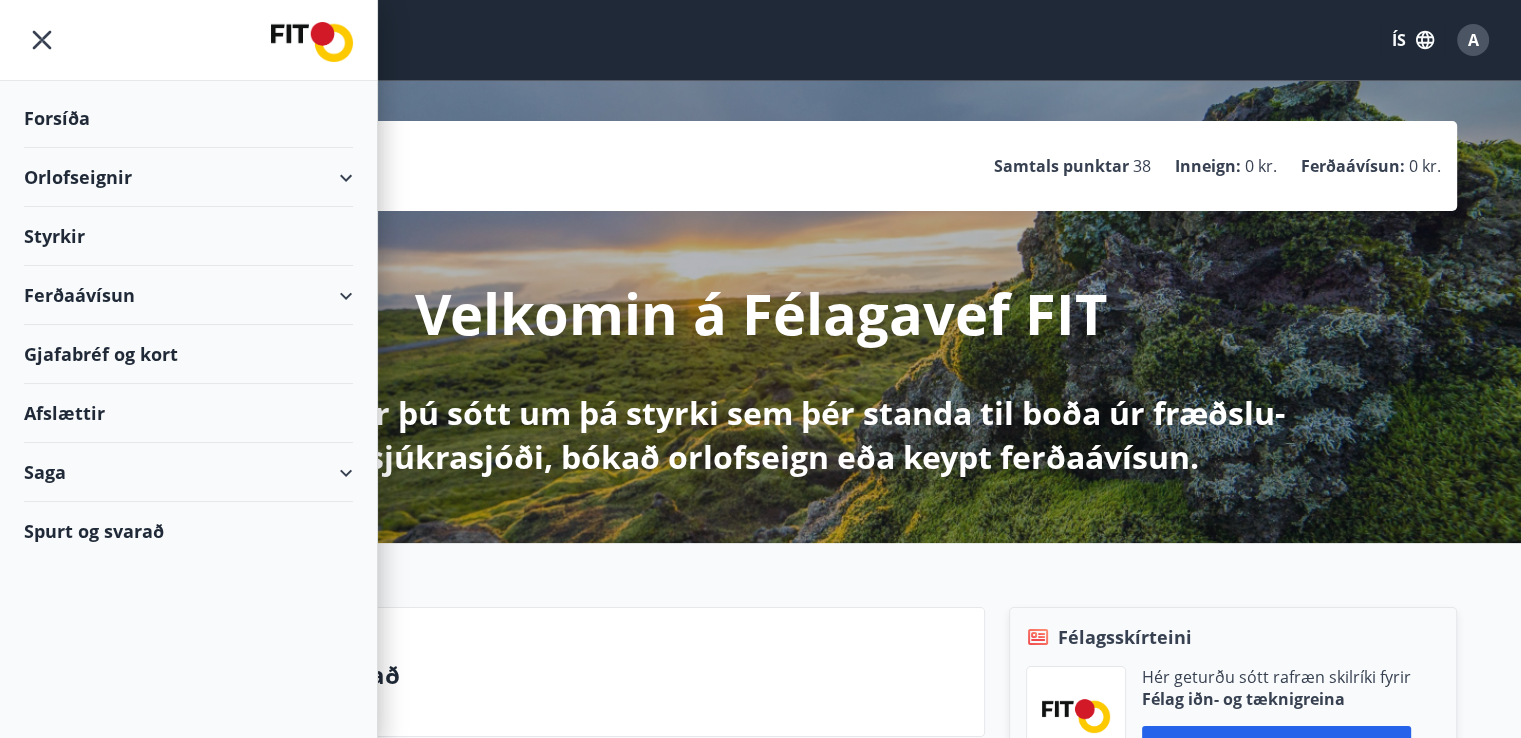 click 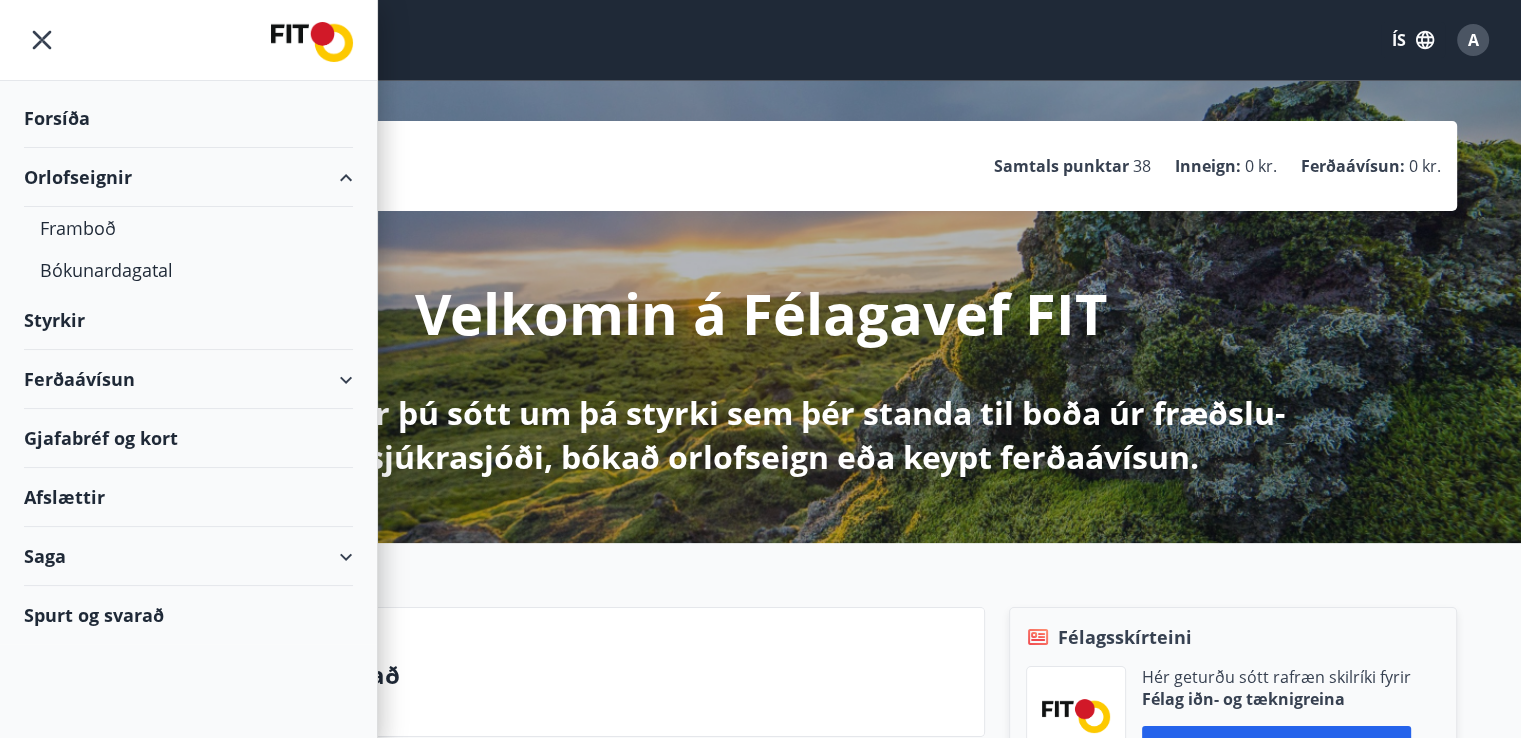 click on "Orlofseignir" at bounding box center [188, 177] 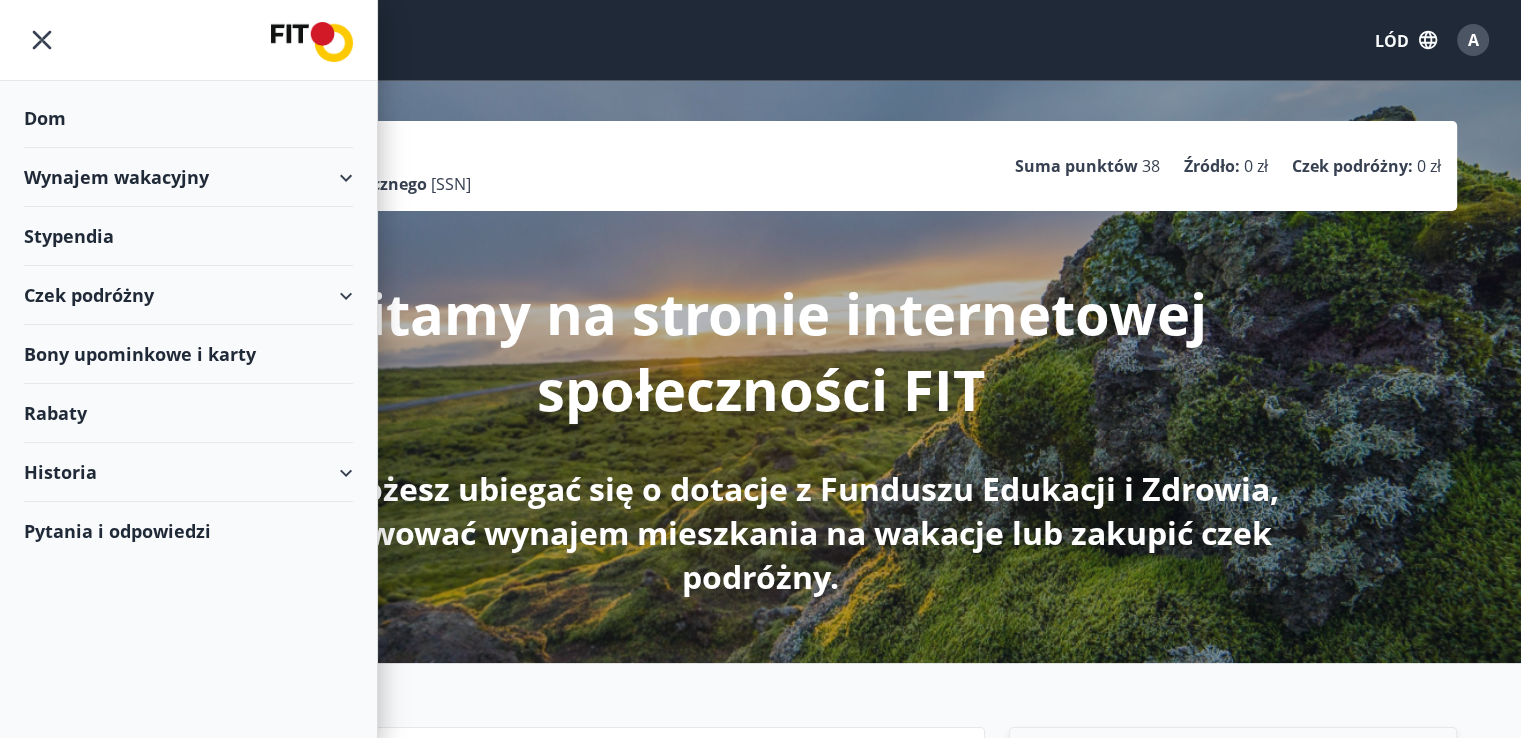 click on "Wynajem wakacyjny" at bounding box center (188, 177) 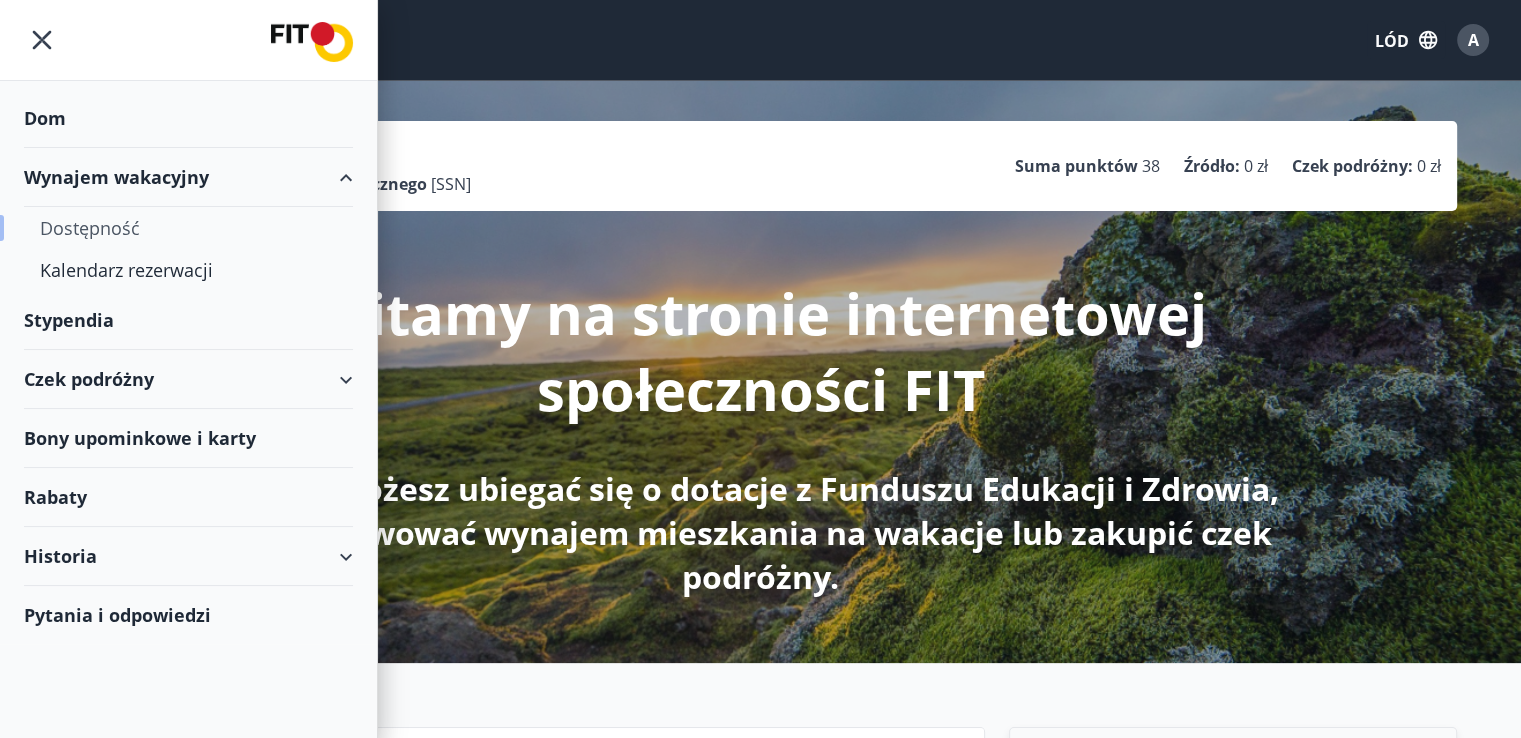 click on "Dostępność" at bounding box center [188, 228] 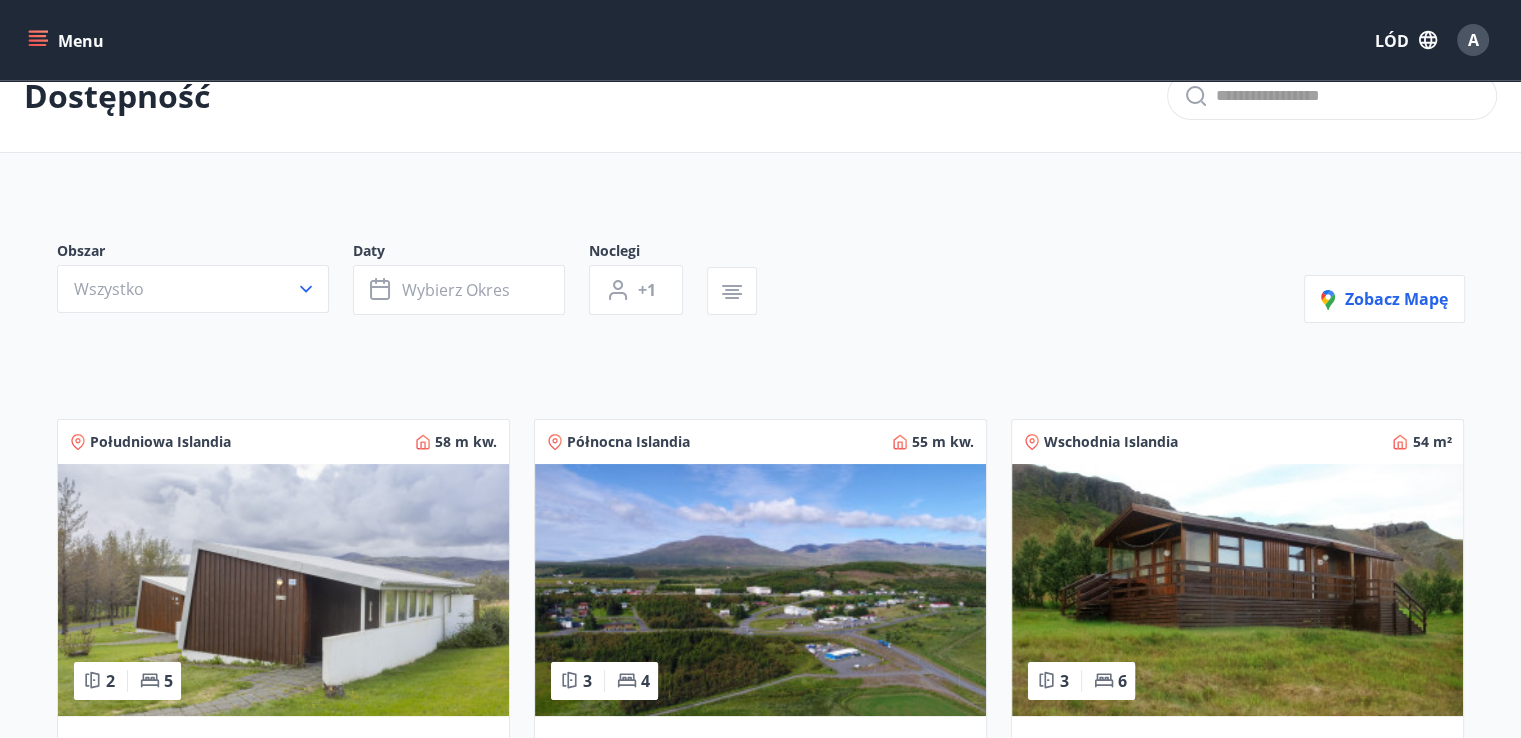 scroll, scrollTop: 0, scrollLeft: 0, axis: both 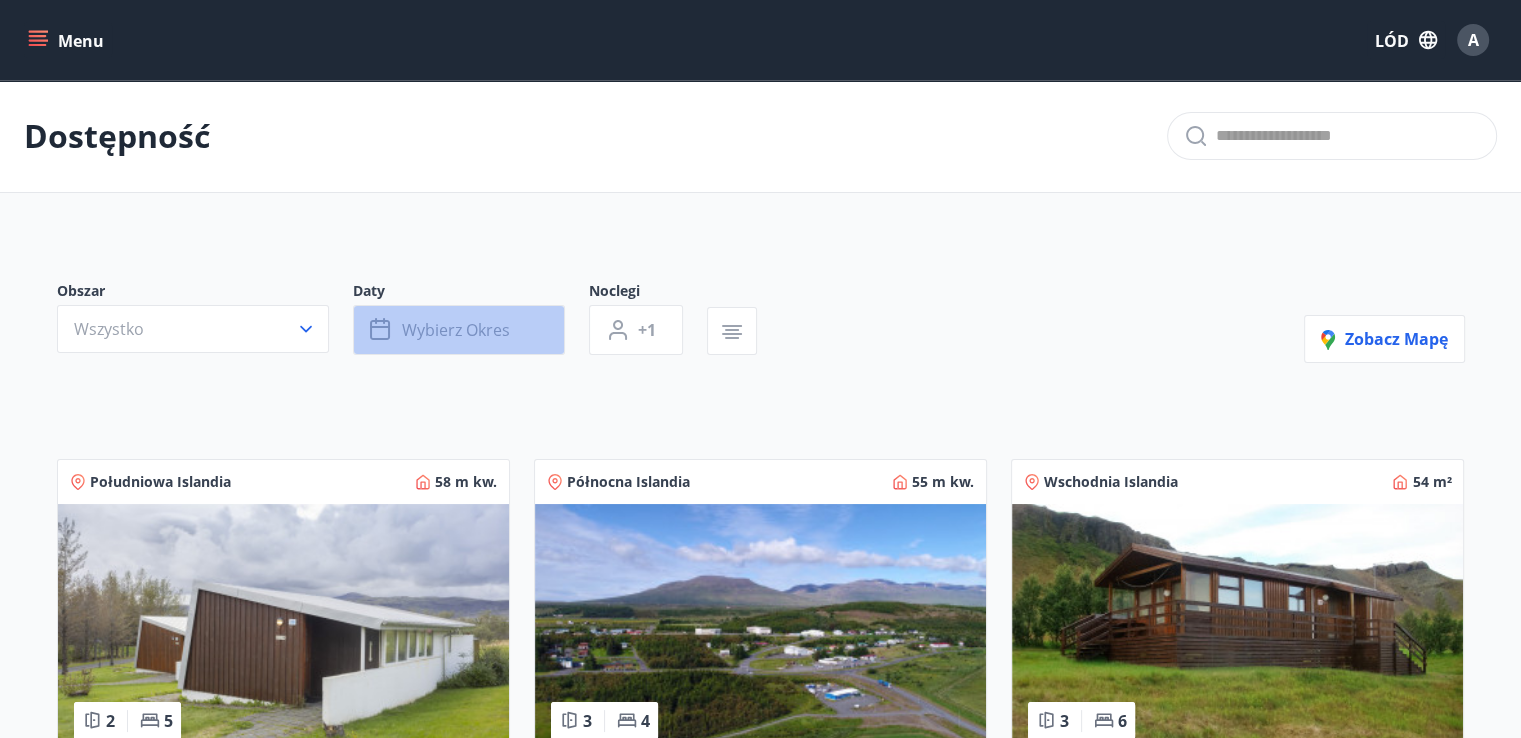 click on "Wybierz okres" at bounding box center [456, 330] 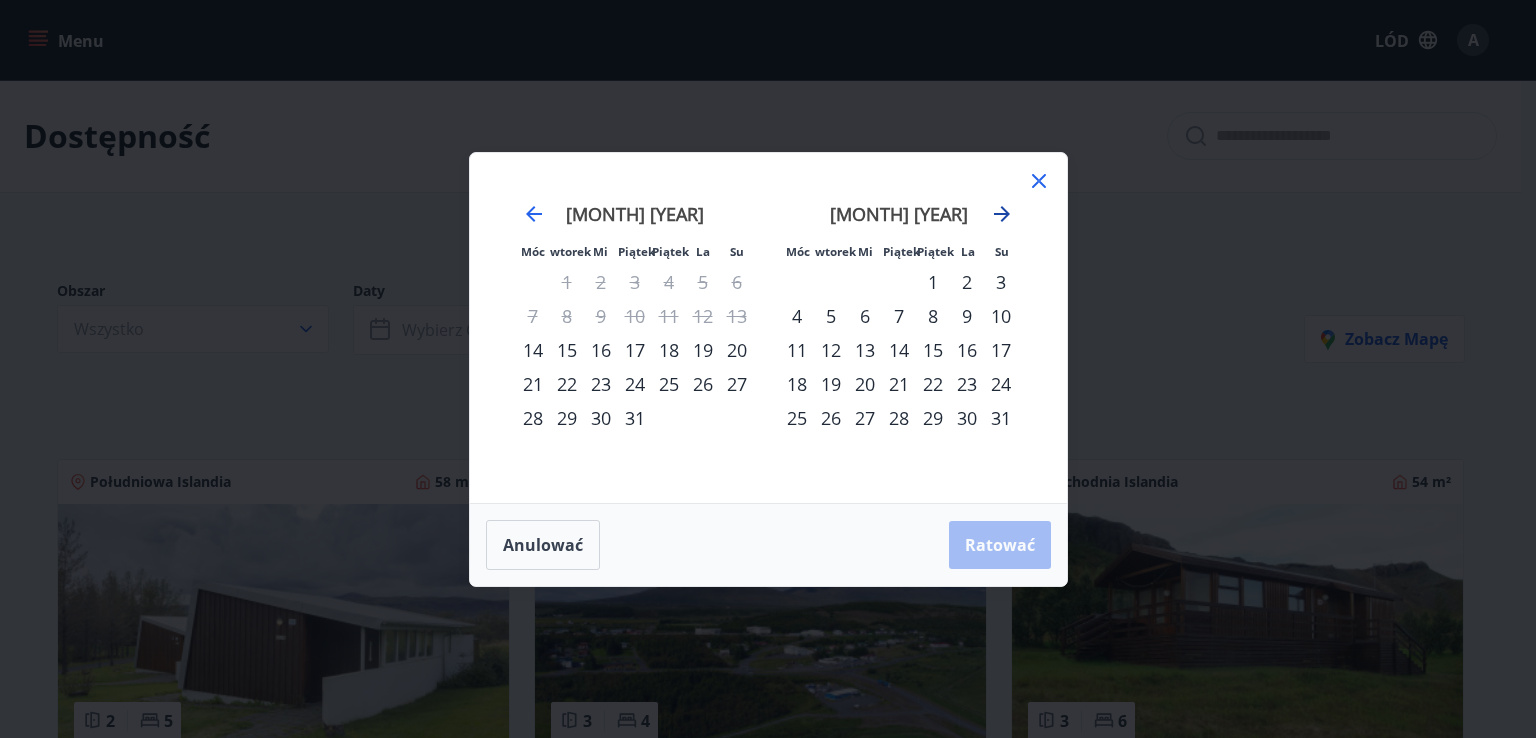 click 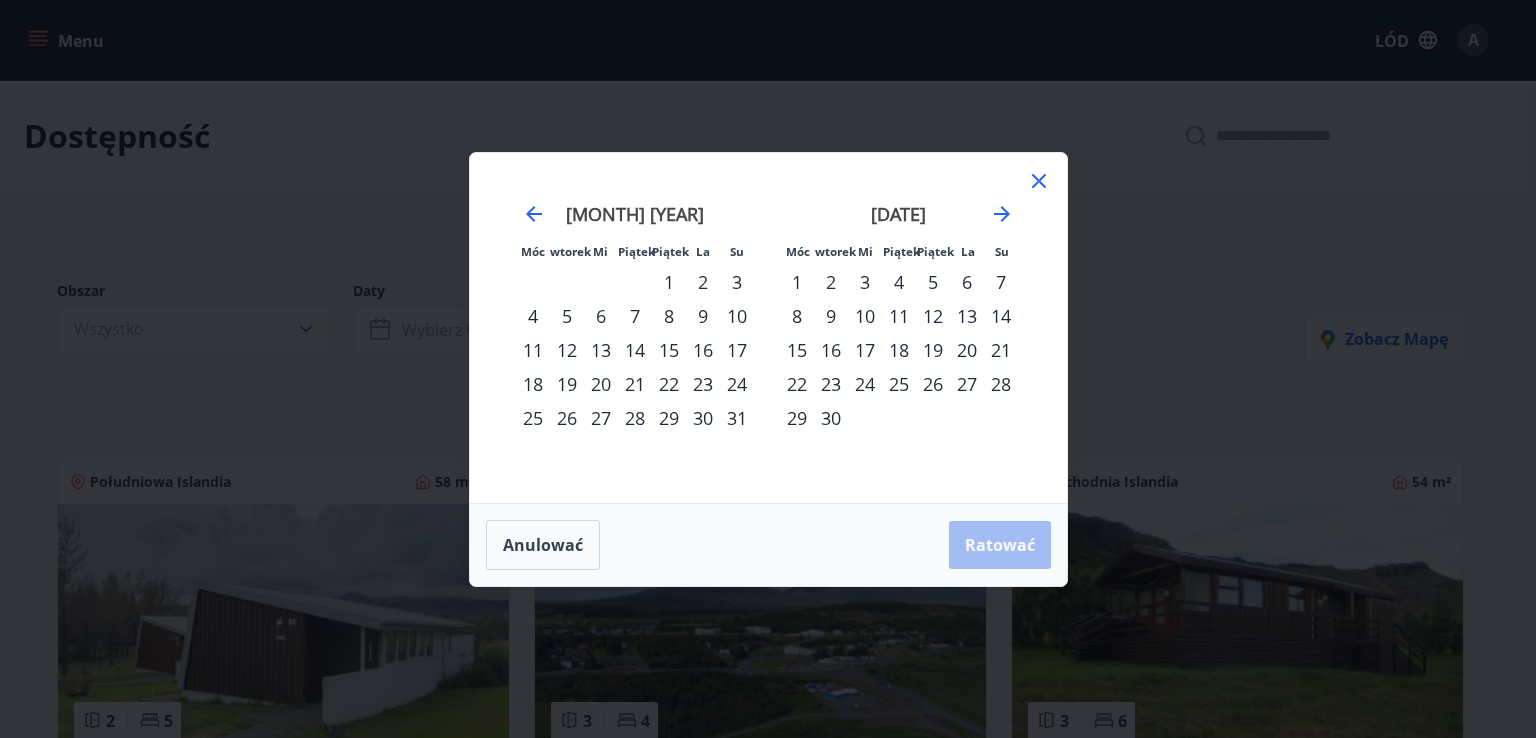 click on "26" at bounding box center (933, 384) 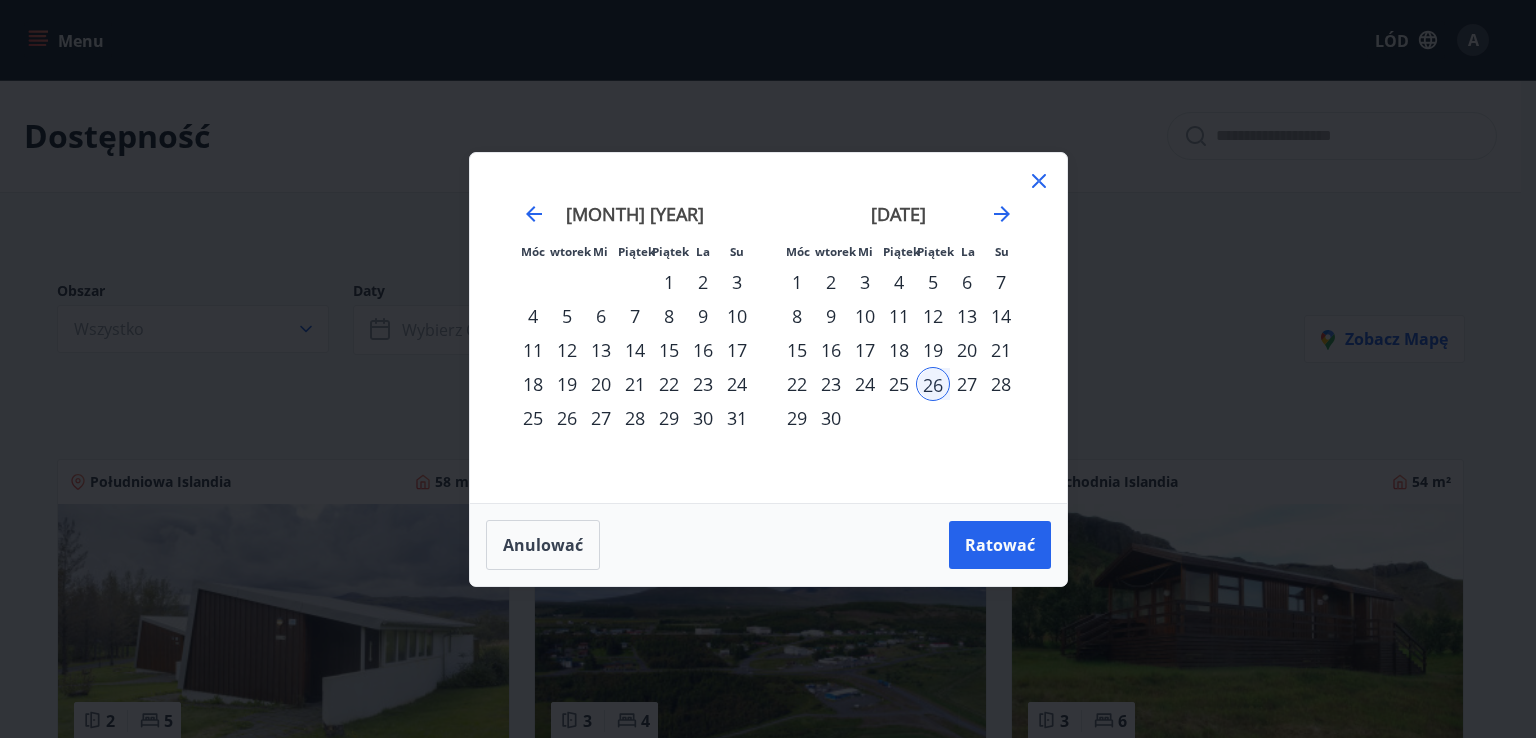 click on "29" at bounding box center [797, 418] 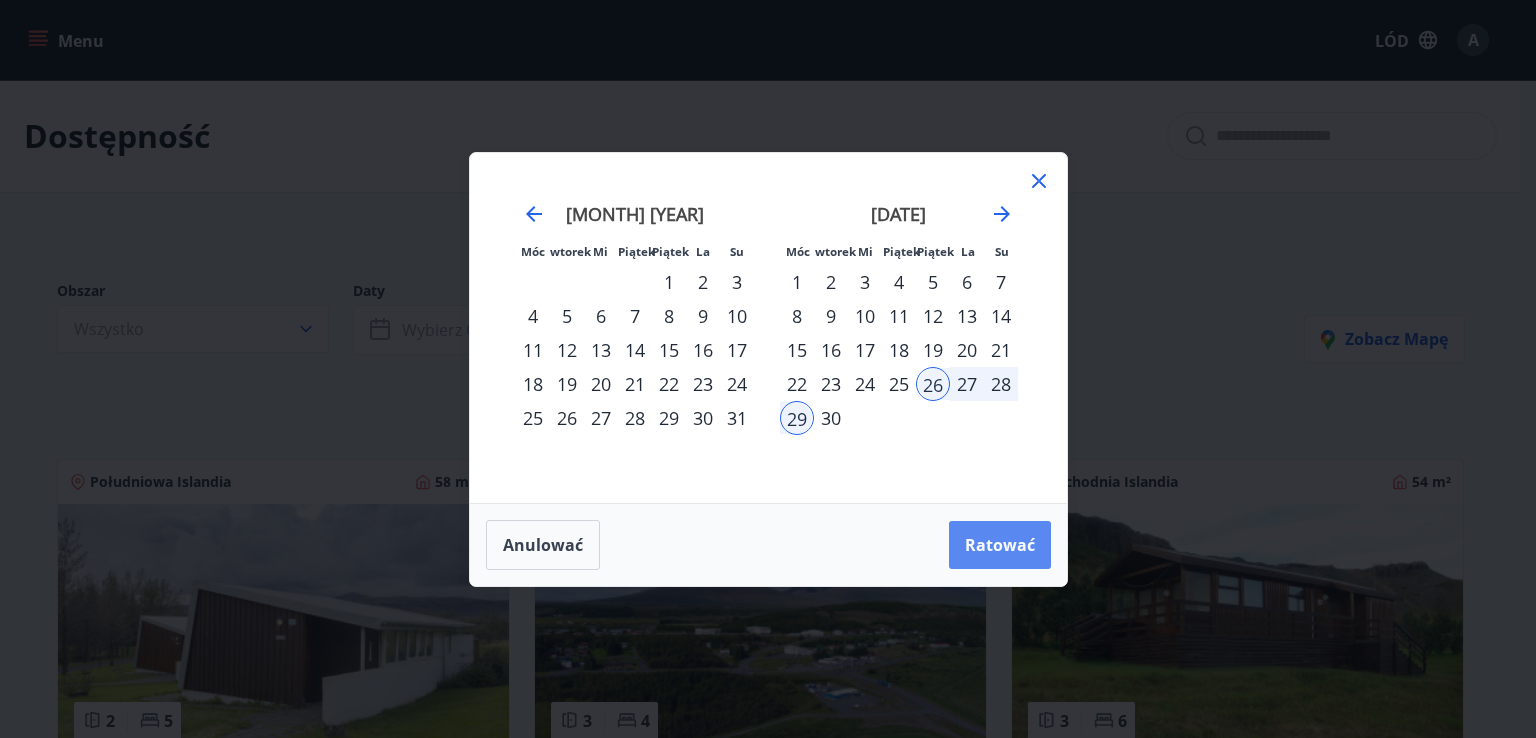 click on "Ratować" at bounding box center (1000, 545) 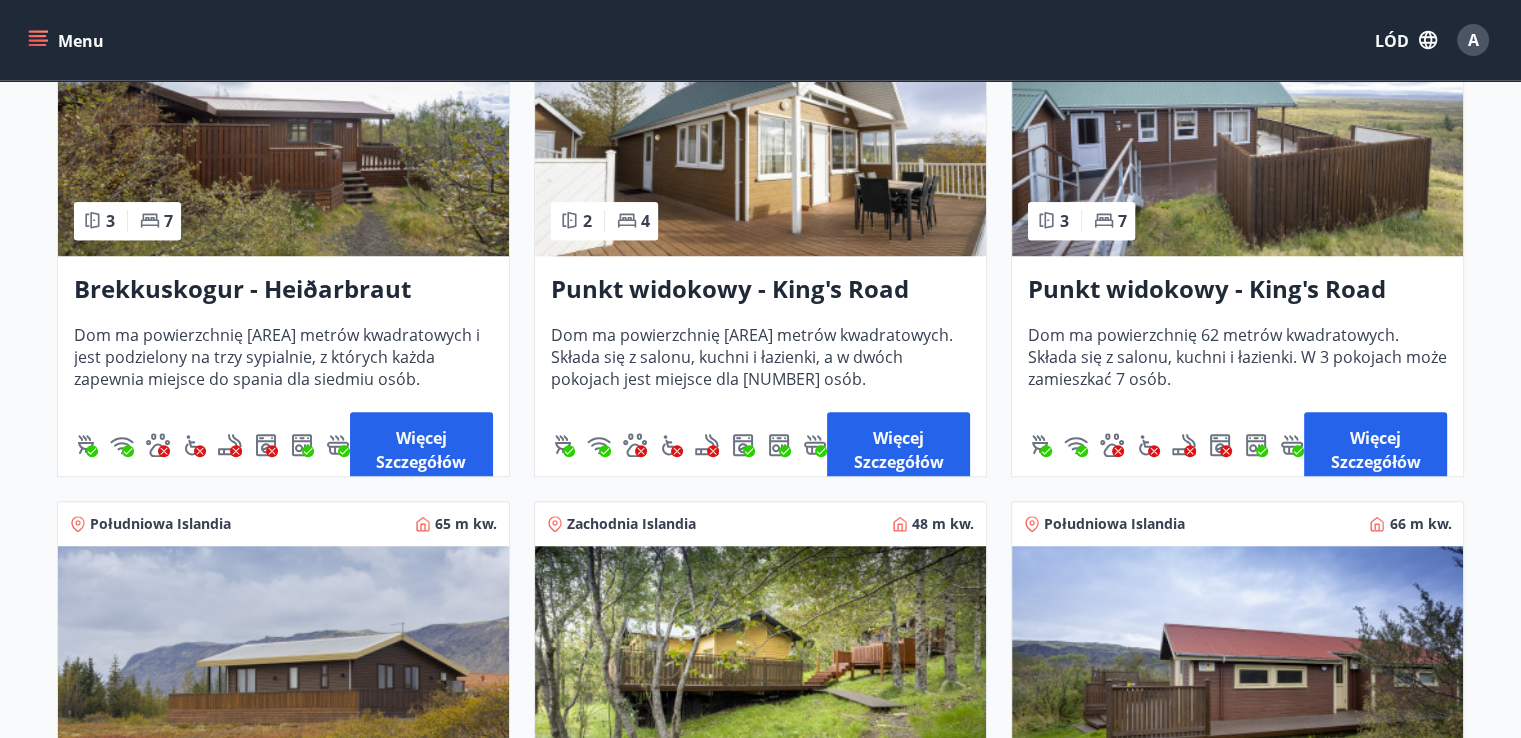 scroll, scrollTop: 1600, scrollLeft: 0, axis: vertical 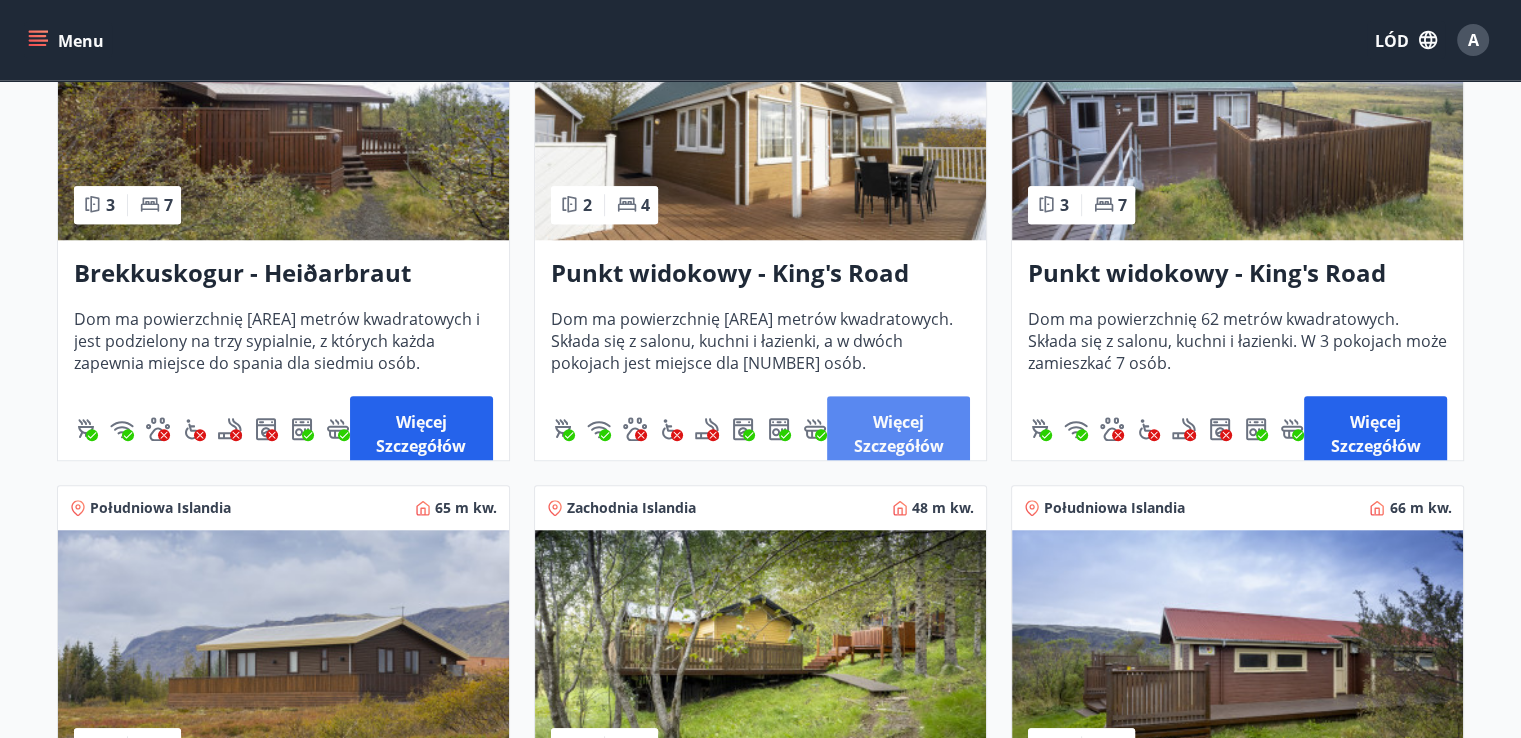 click on "Więcej szczegółów" at bounding box center [898, 432] 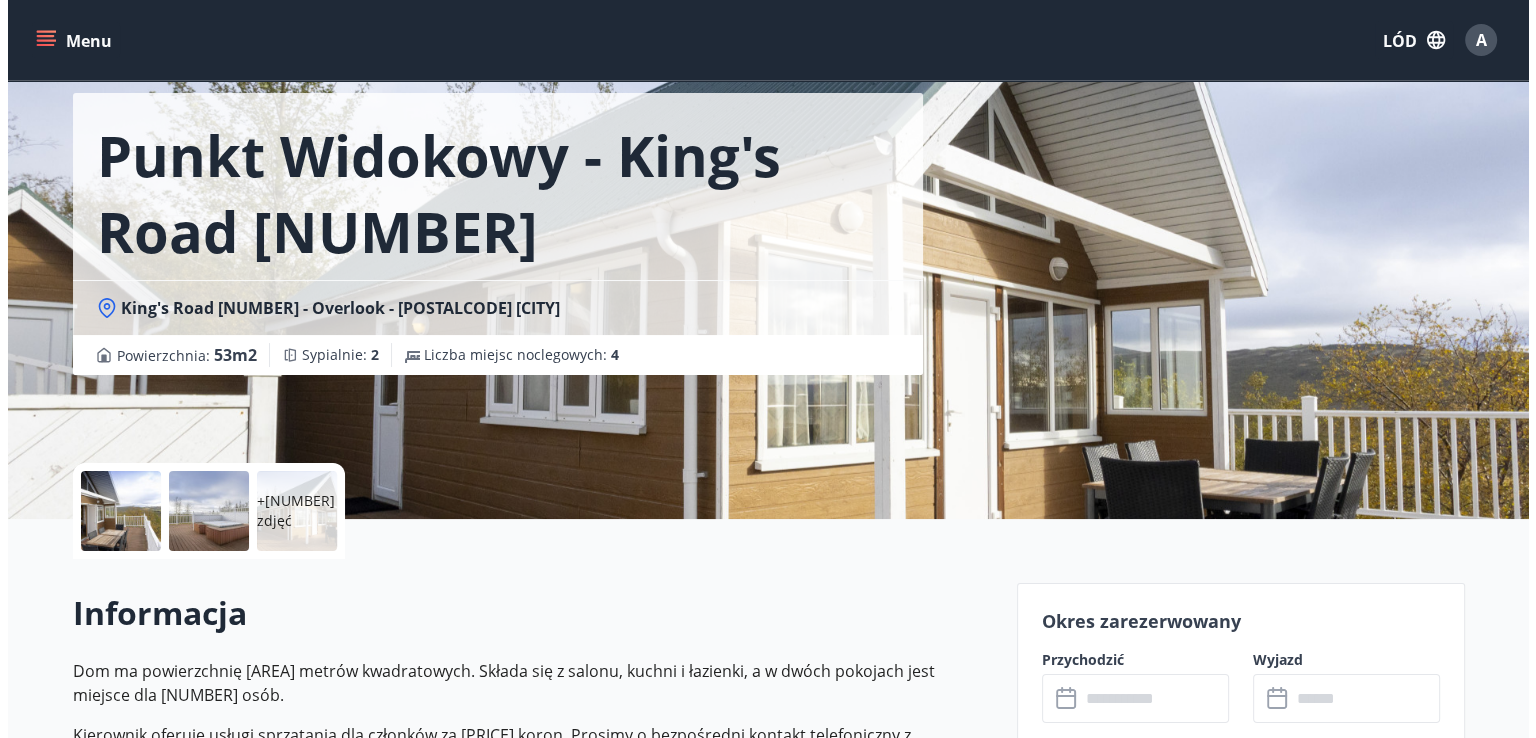 scroll, scrollTop: 0, scrollLeft: 0, axis: both 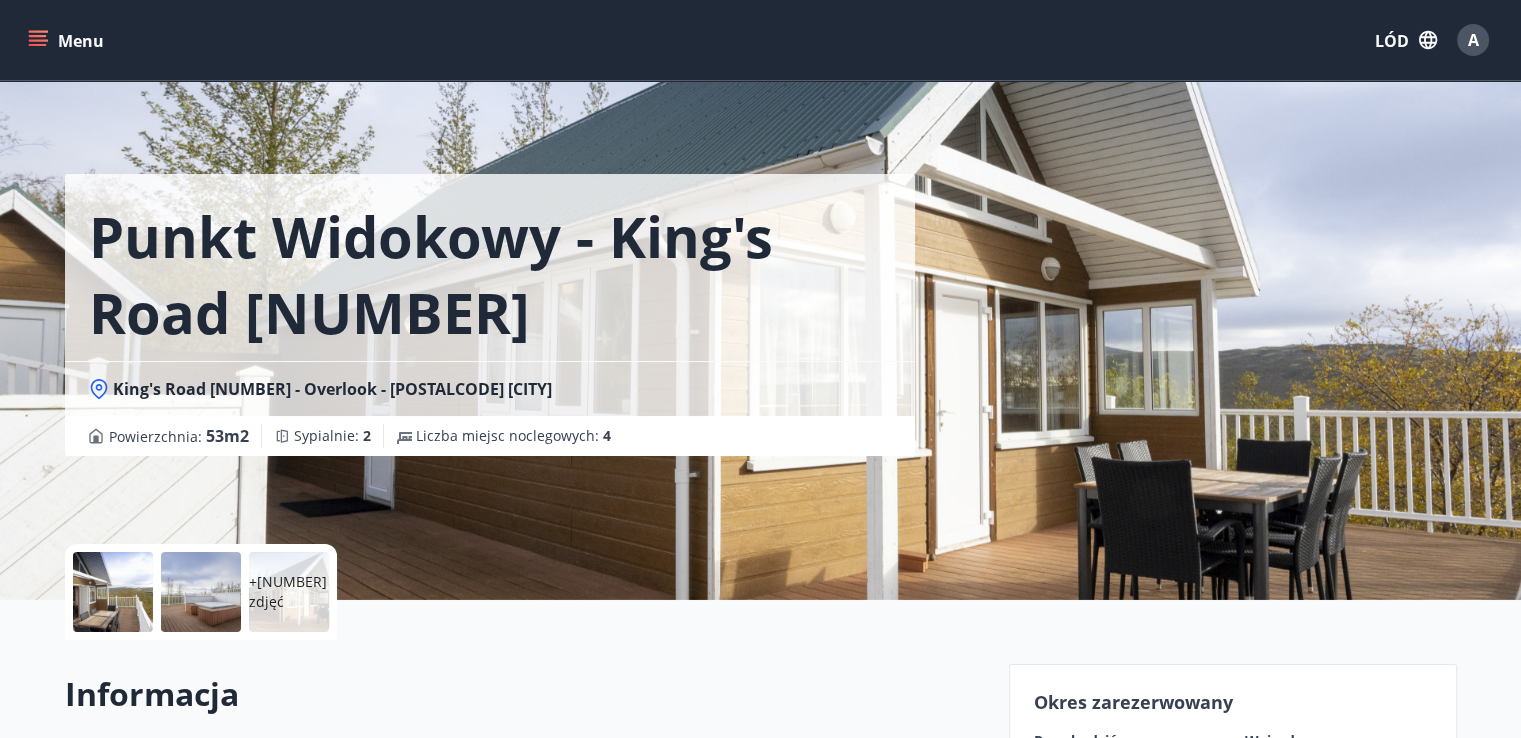 click at bounding box center (113, 592) 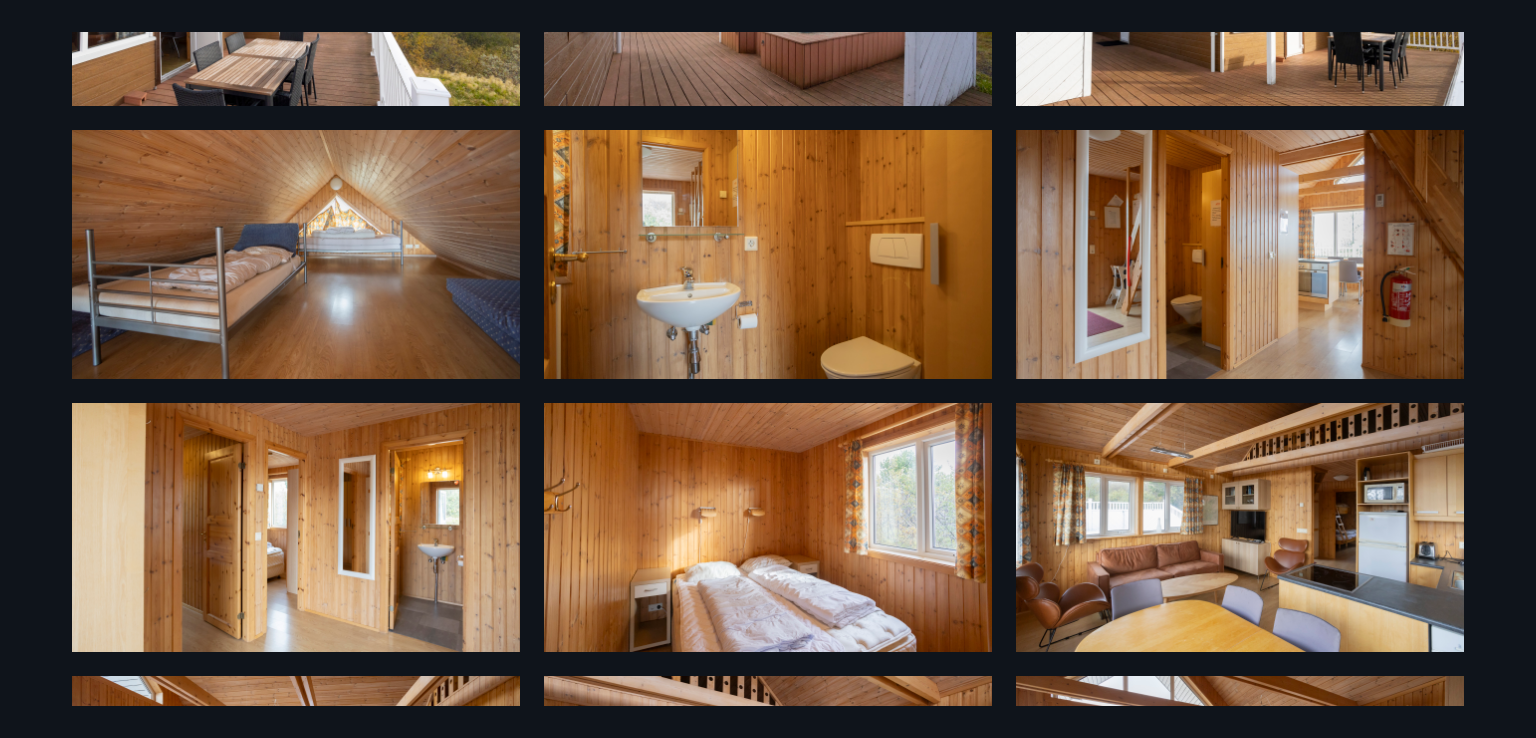 scroll, scrollTop: 533, scrollLeft: 0, axis: vertical 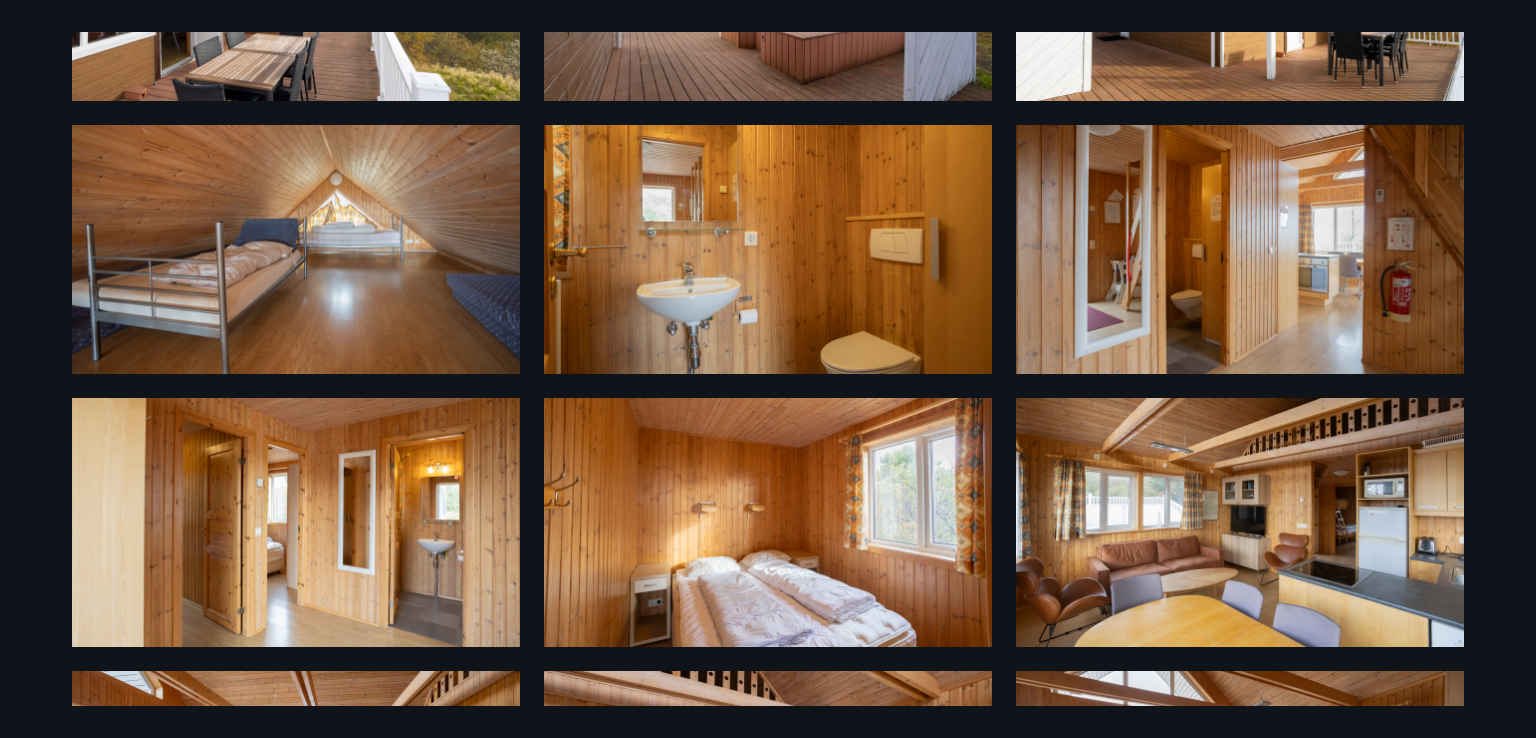 drag, startPoint x: 536, startPoint y: 310, endPoint x: 530, endPoint y: 246, distance: 64.28063 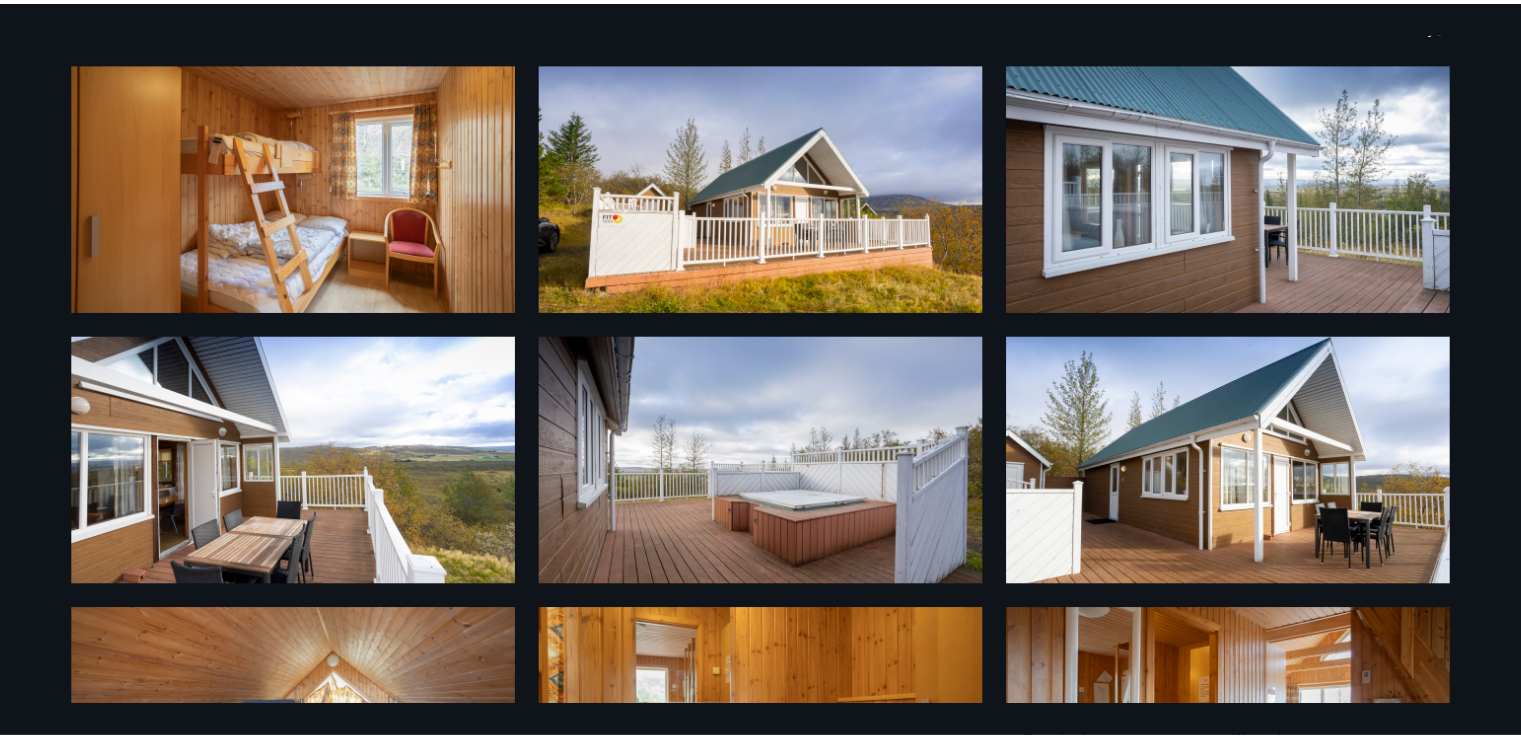 scroll, scrollTop: 0, scrollLeft: 0, axis: both 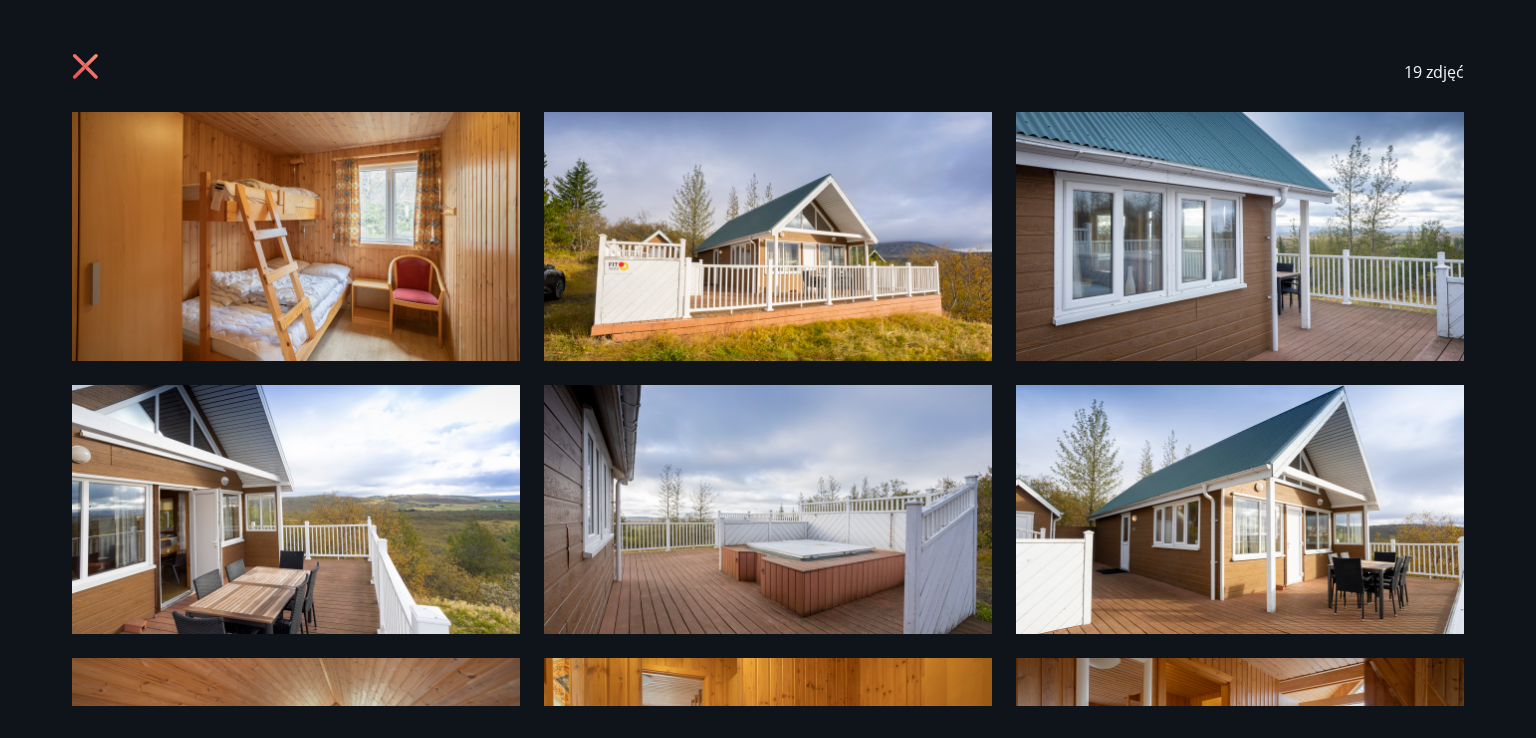 click 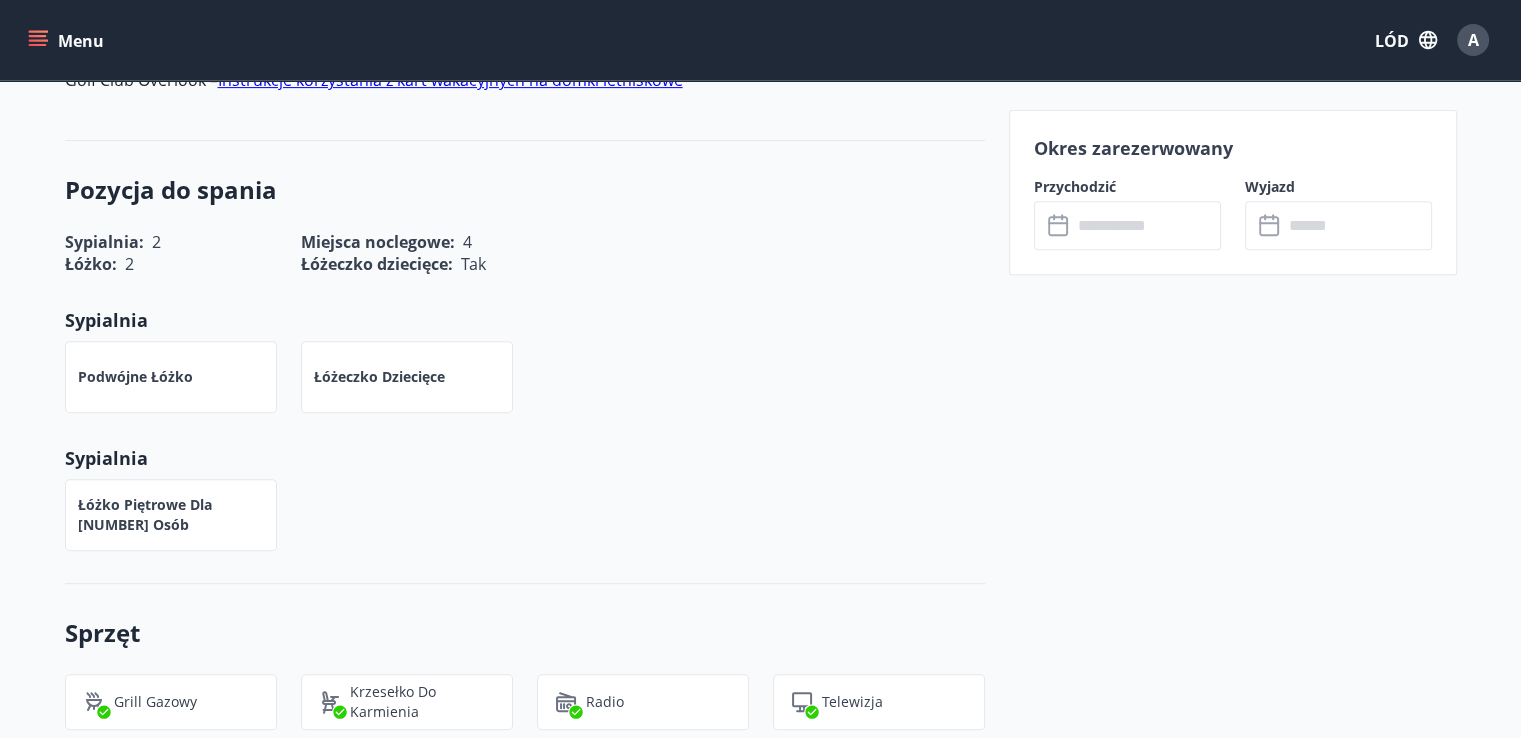 scroll, scrollTop: 266, scrollLeft: 0, axis: vertical 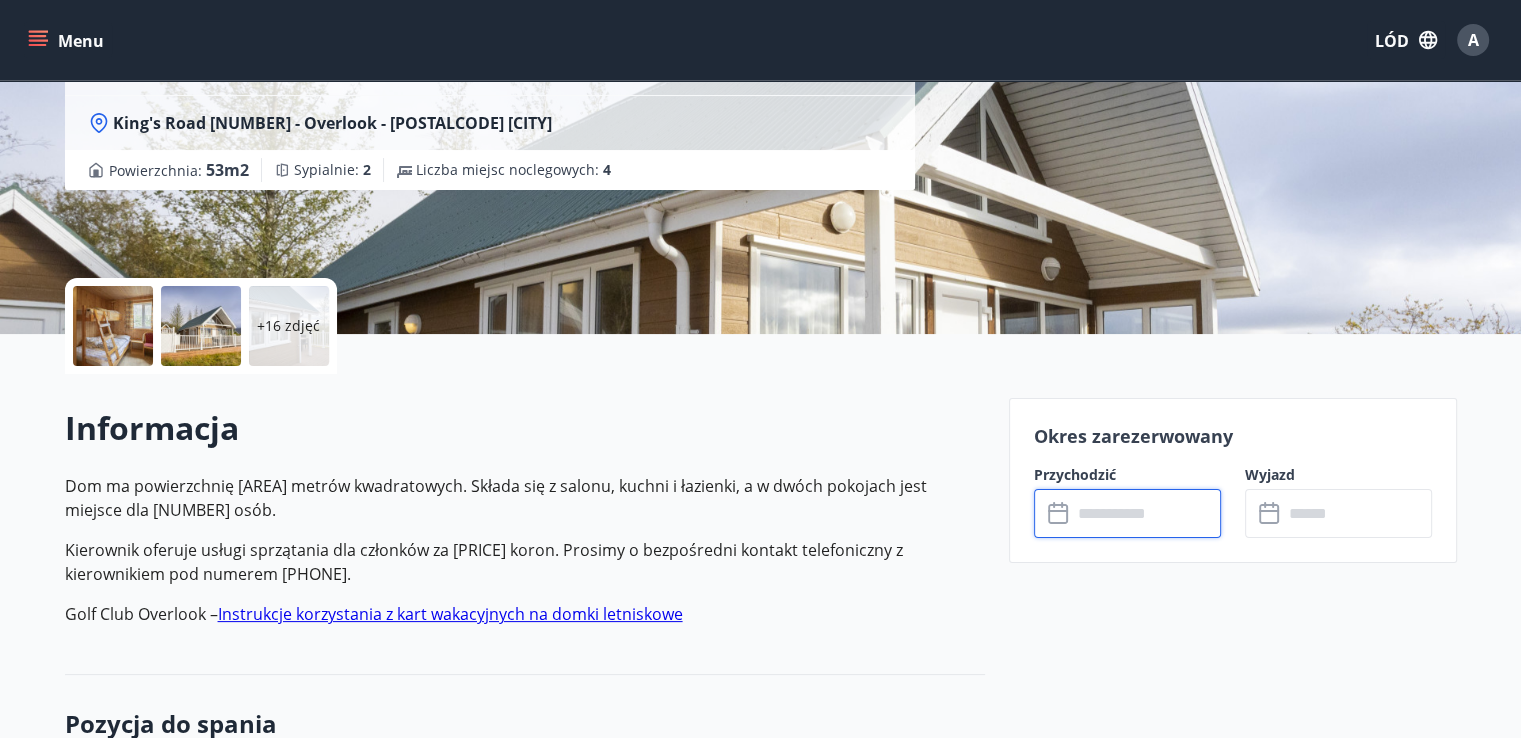 click at bounding box center (1146, 513) 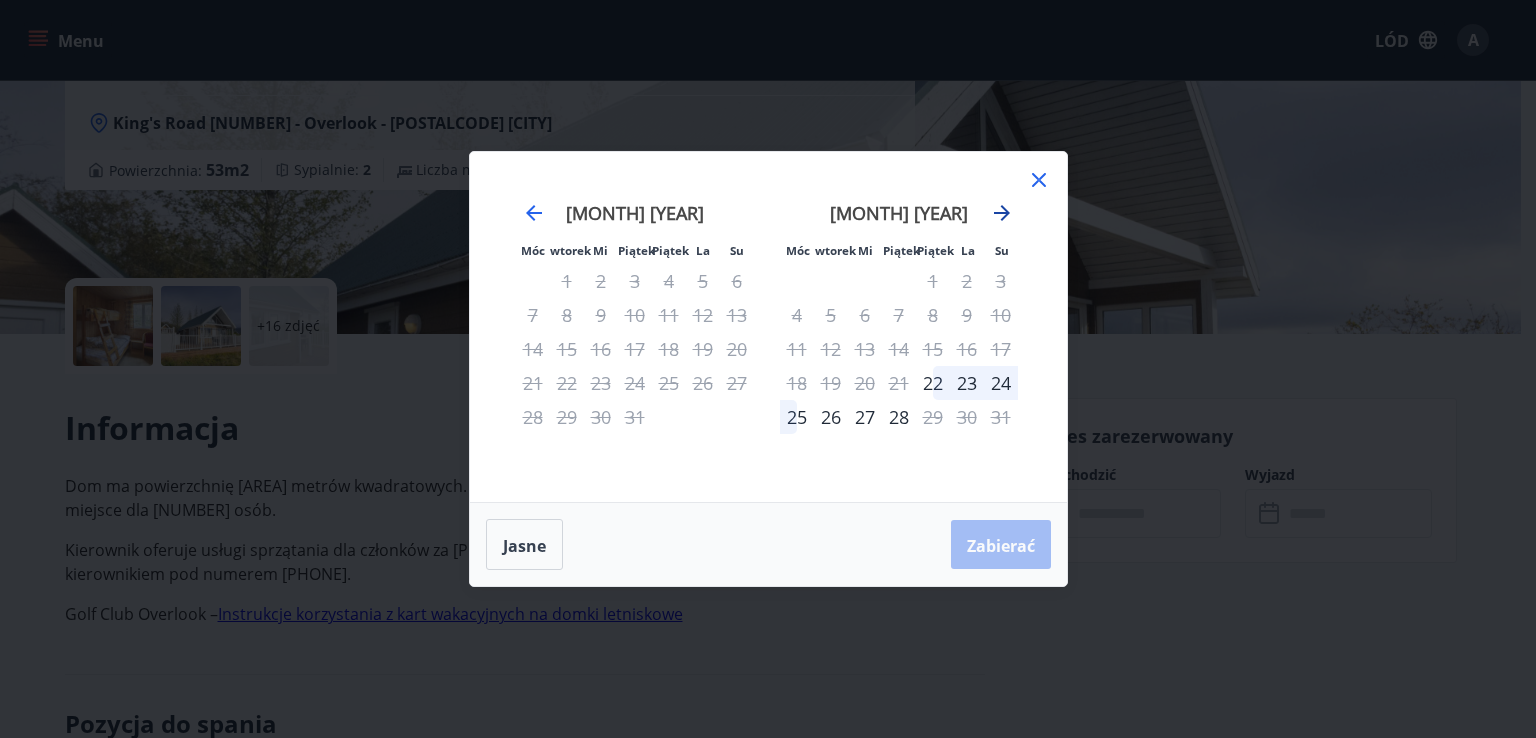 click 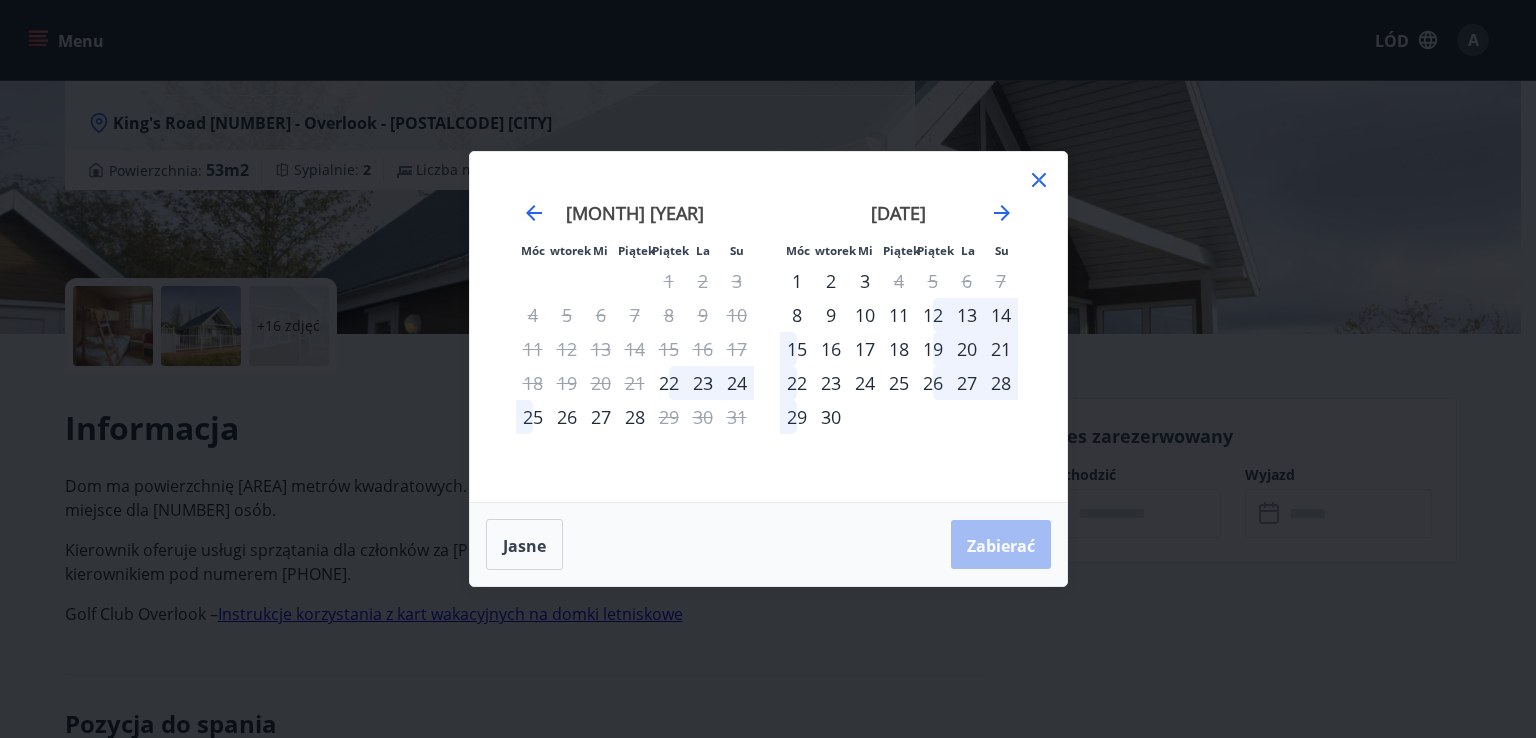 click 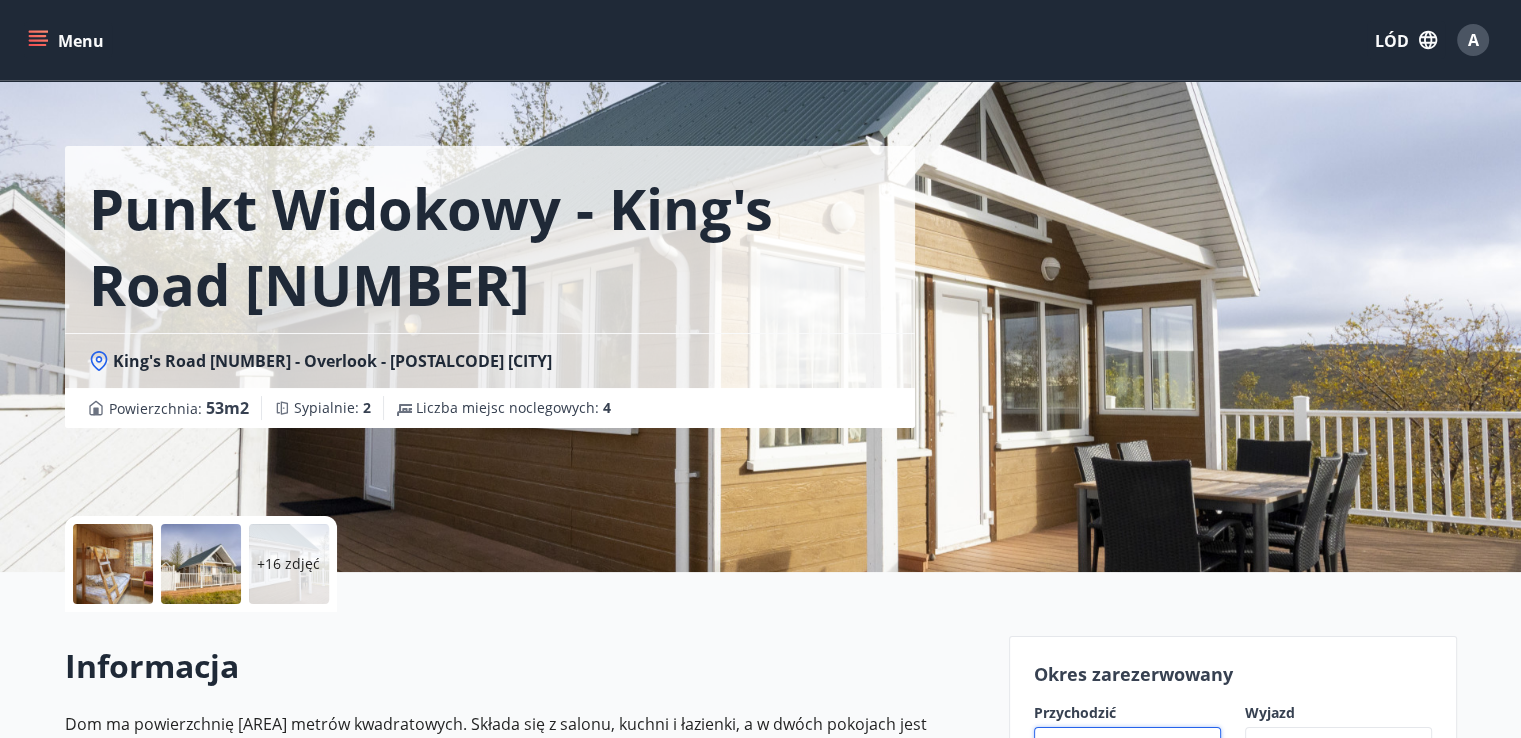 scroll, scrollTop: 0, scrollLeft: 0, axis: both 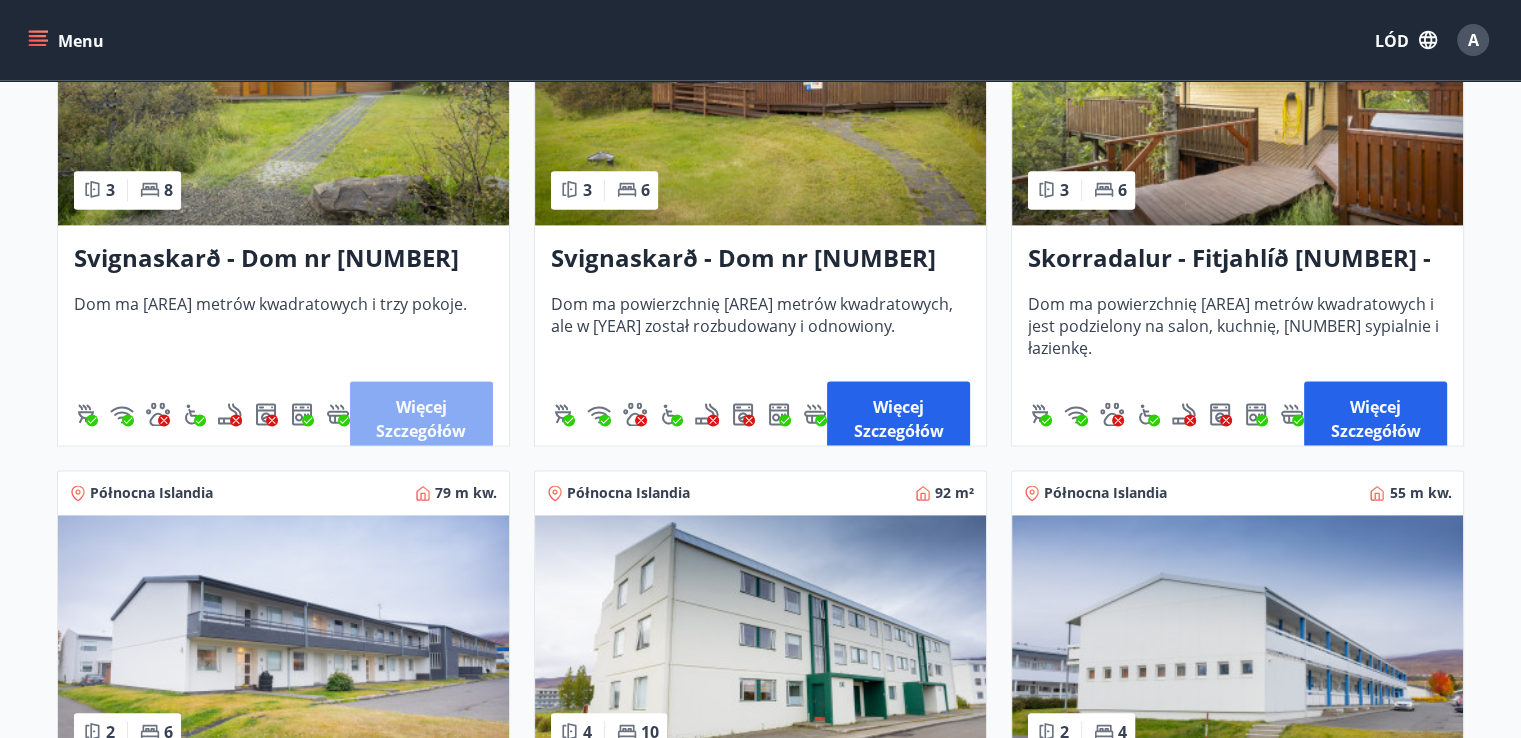 click on "Więcej szczegółów" at bounding box center (421, 419) 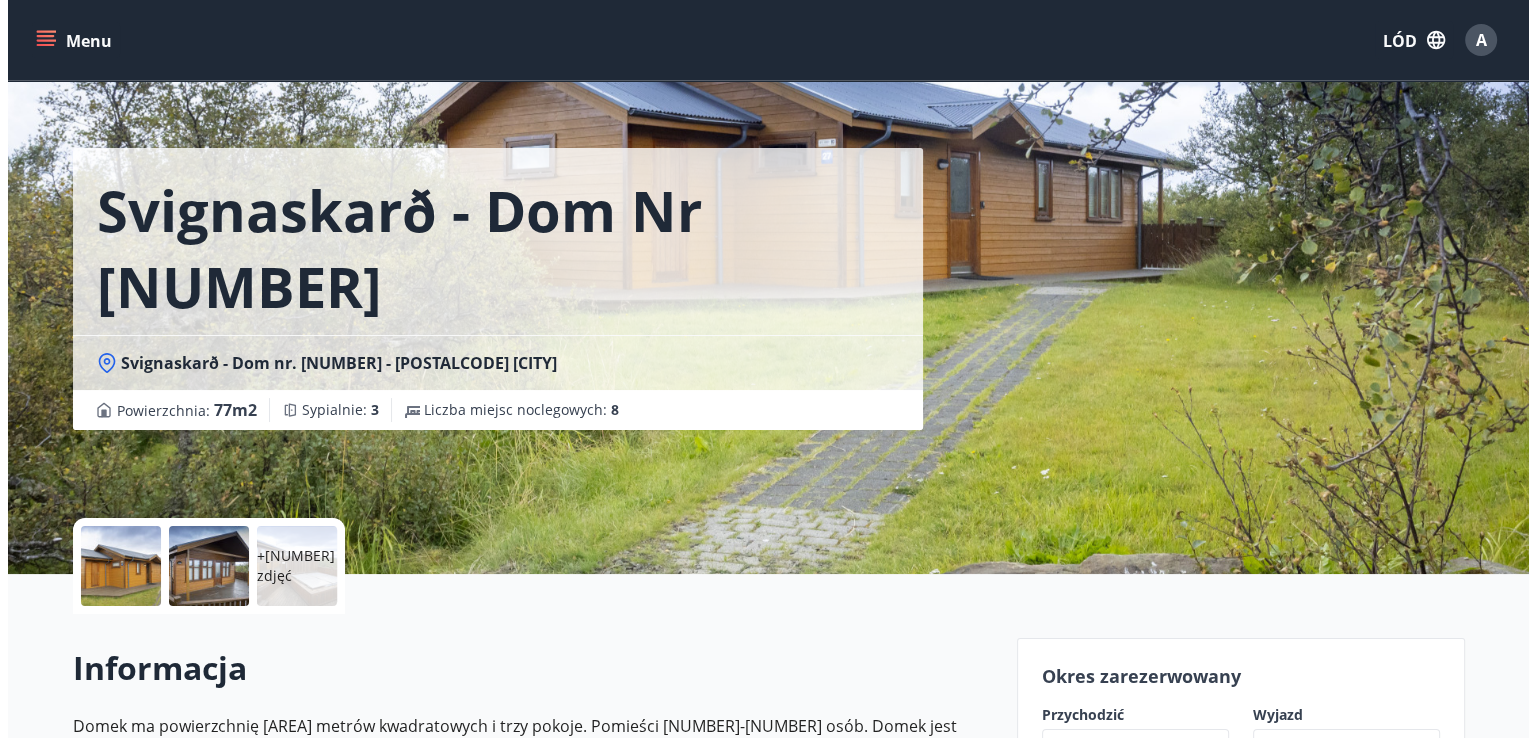 scroll, scrollTop: 0, scrollLeft: 0, axis: both 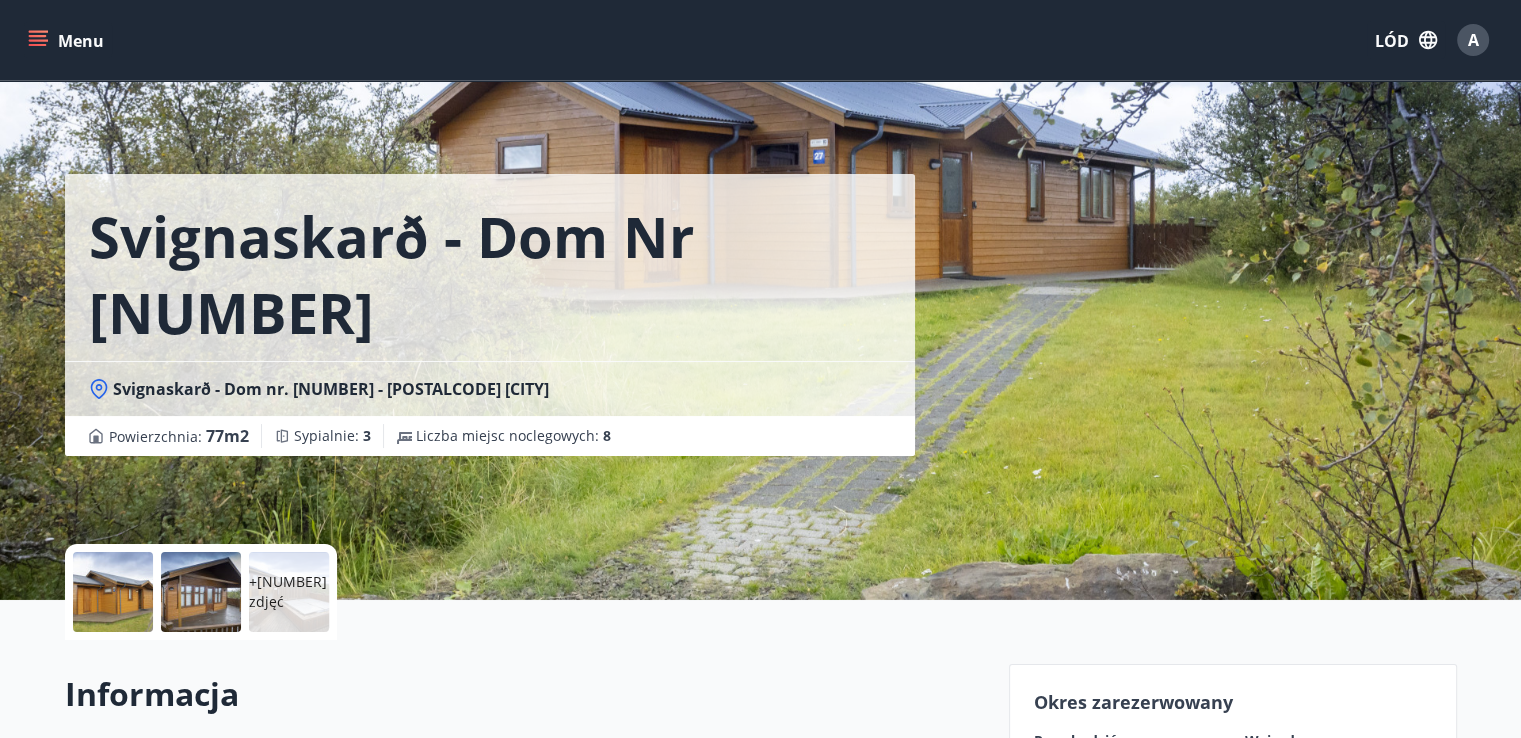 click at bounding box center [113, 592] 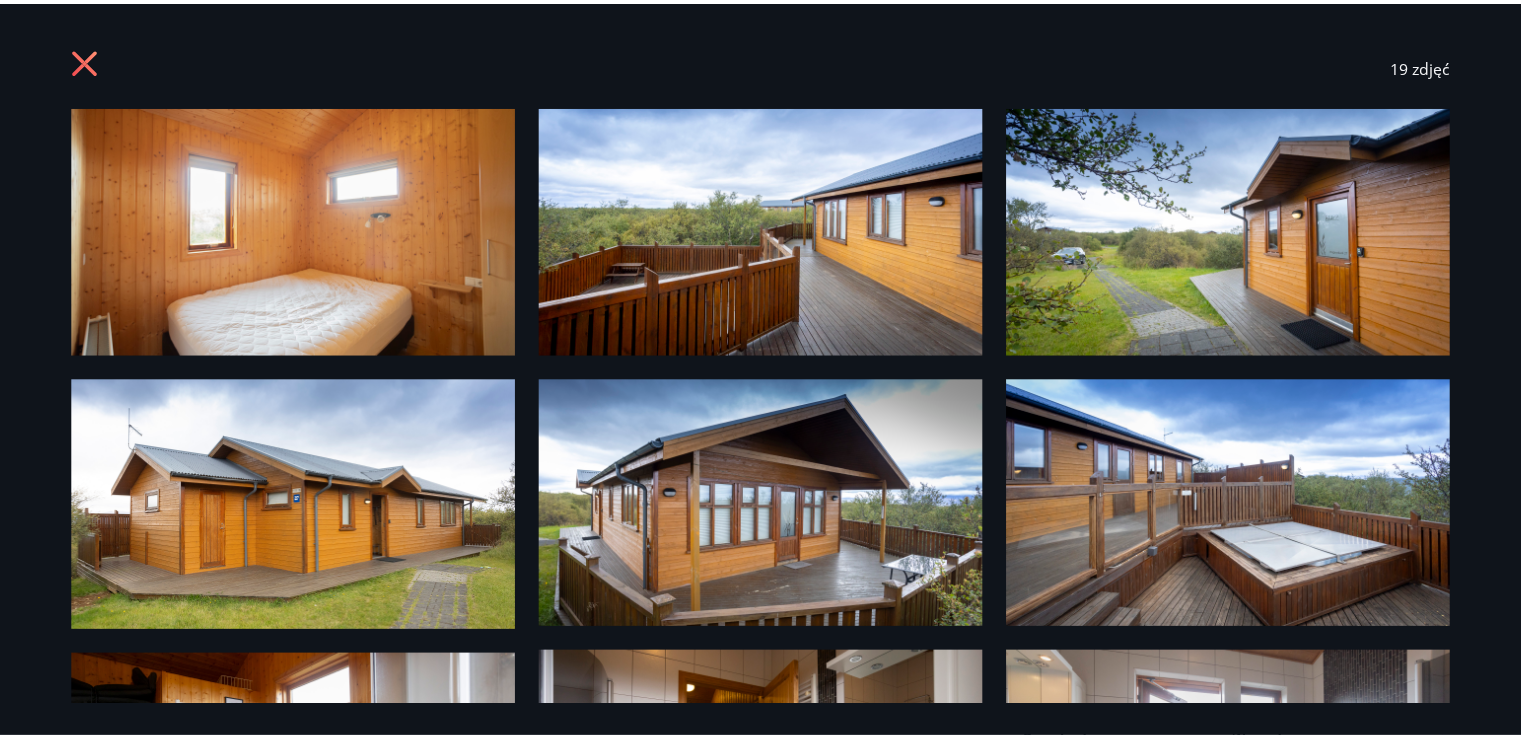 scroll, scrollTop: 0, scrollLeft: 0, axis: both 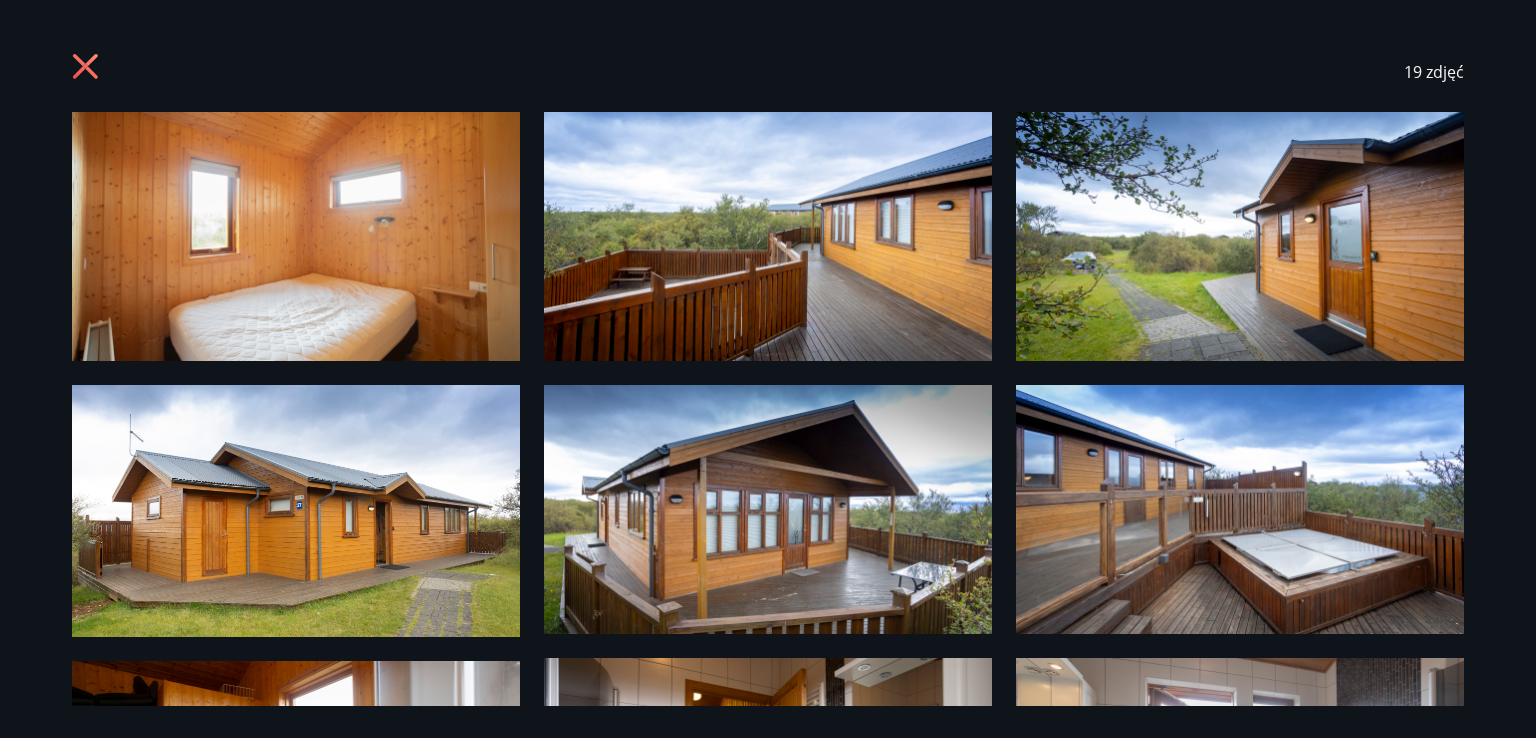 click 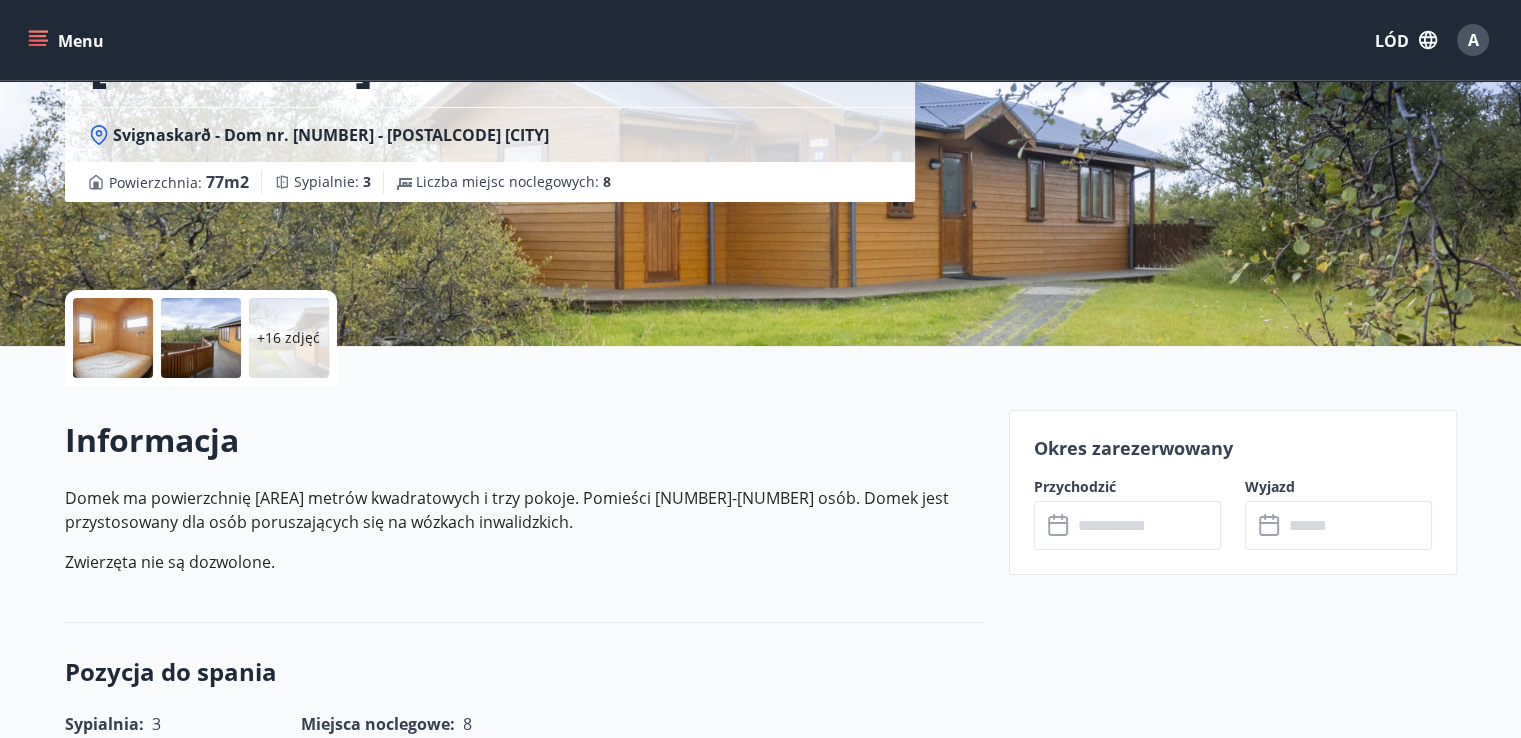 scroll, scrollTop: 266, scrollLeft: 0, axis: vertical 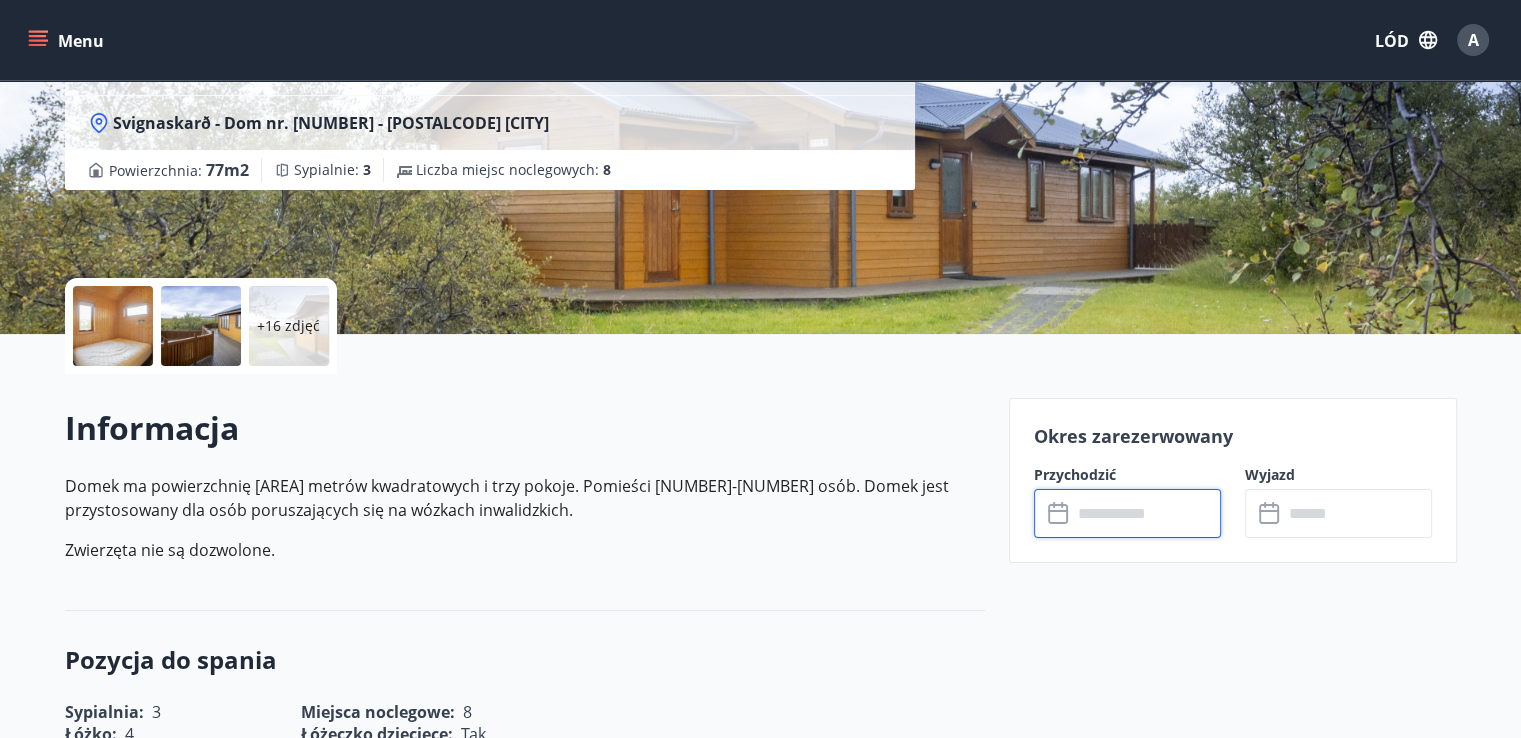 click at bounding box center [1146, 513] 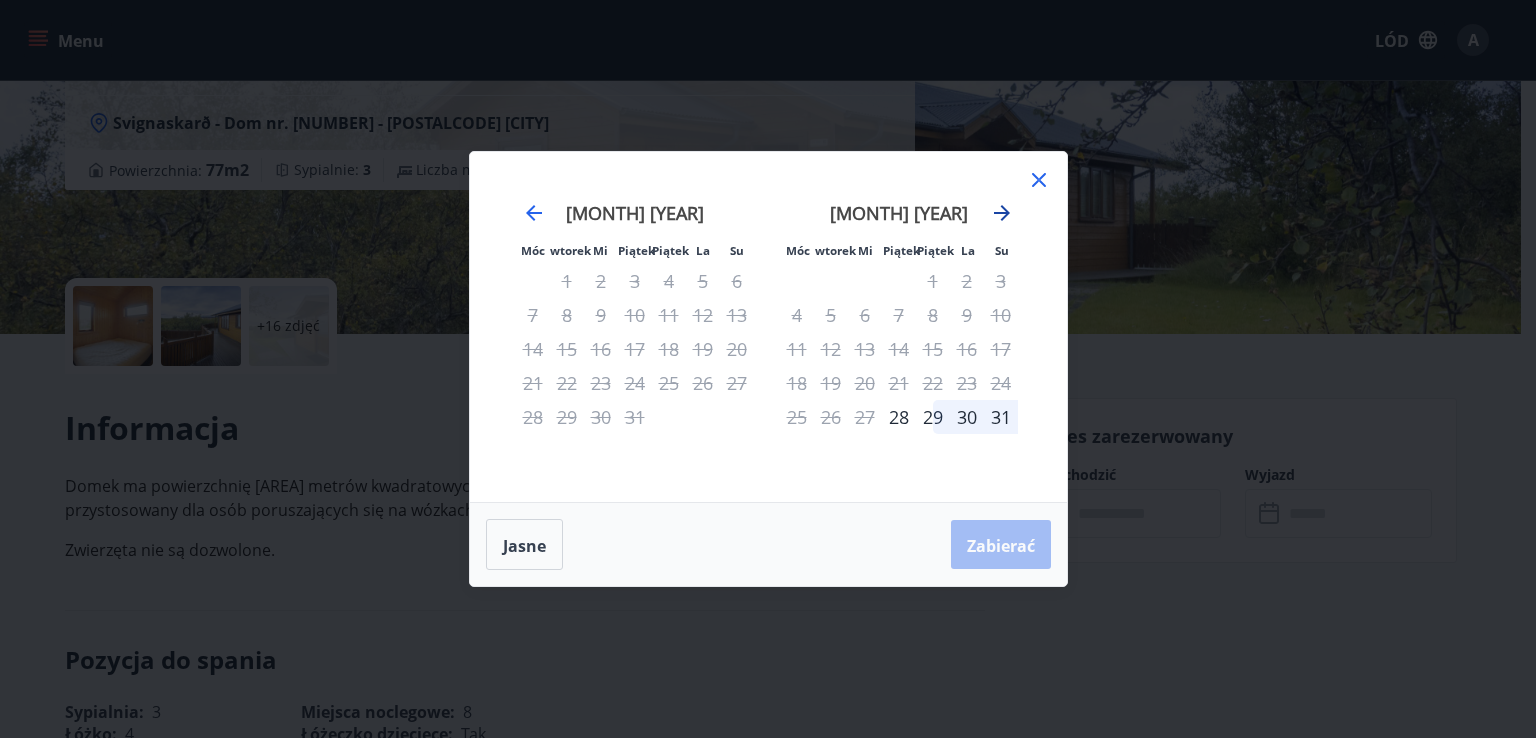 click 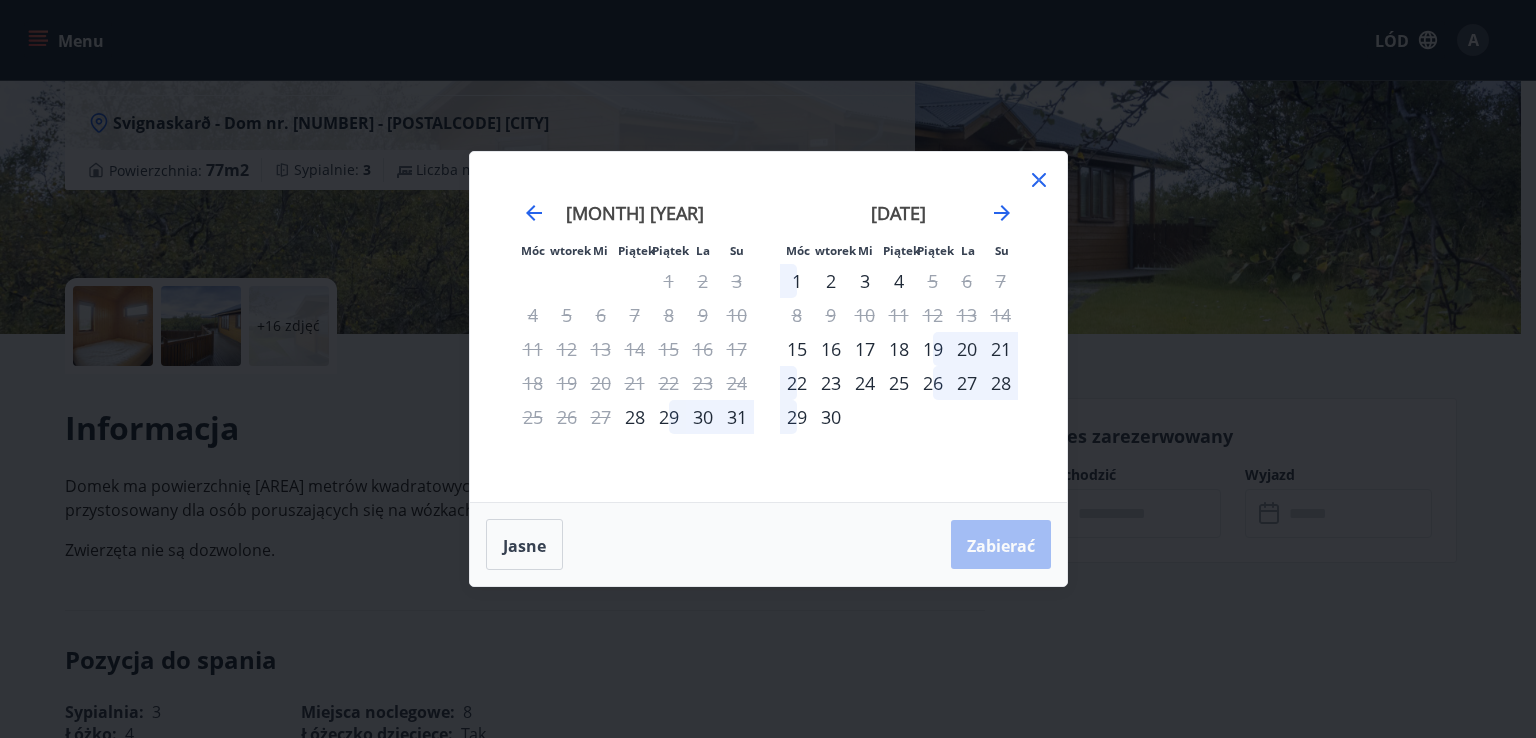 drag, startPoint x: 940, startPoint y: 377, endPoint x: 878, endPoint y: 399, distance: 65.78754 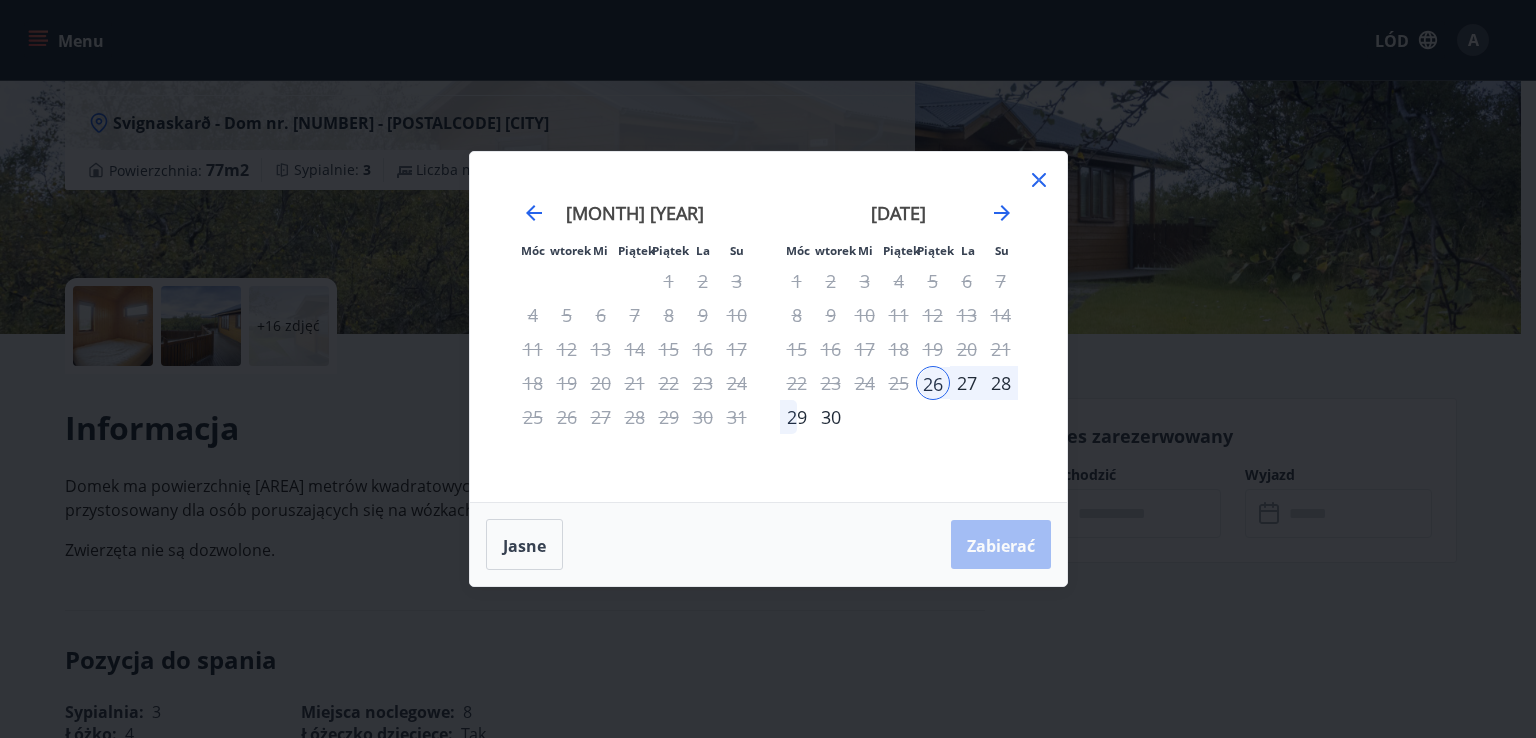 click on "29" at bounding box center (797, 417) 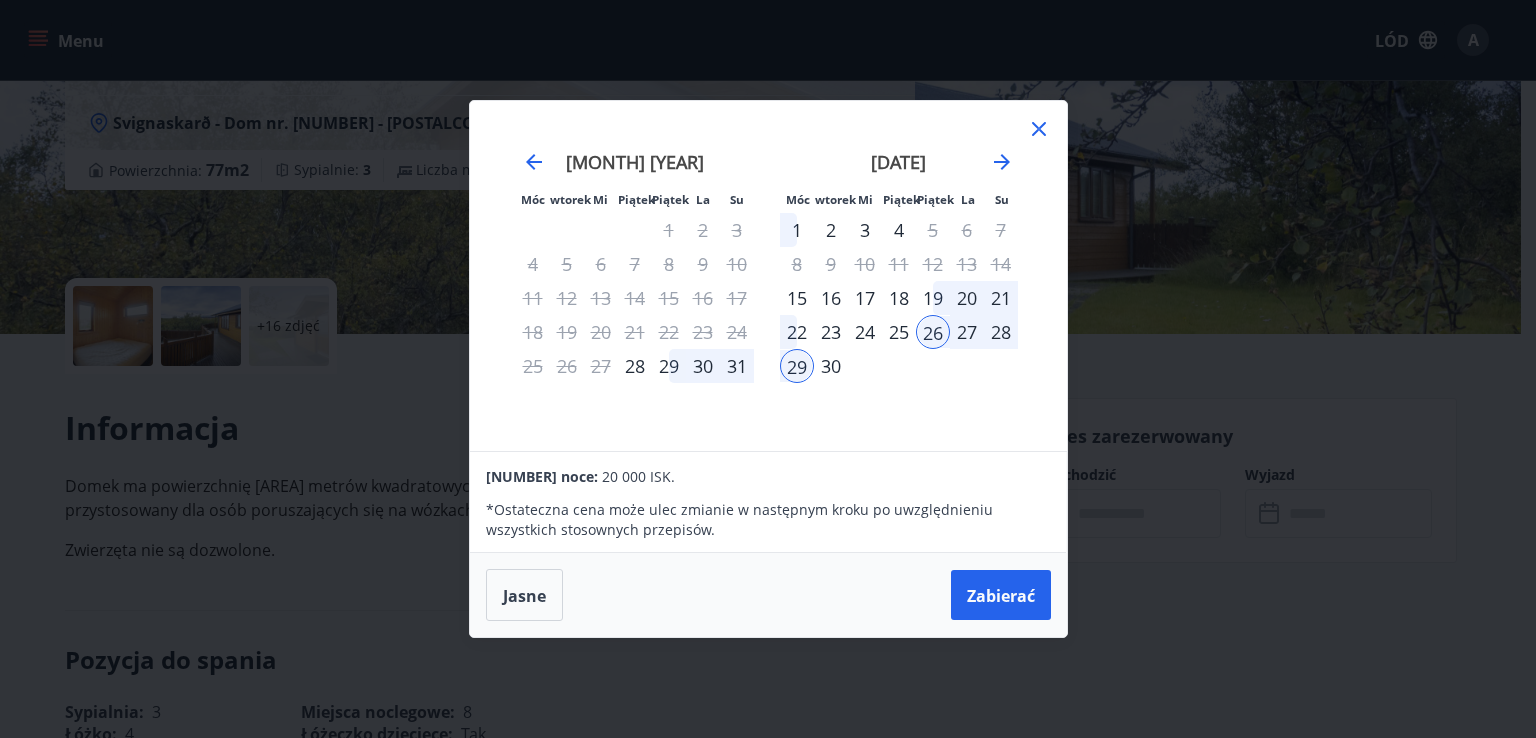 click 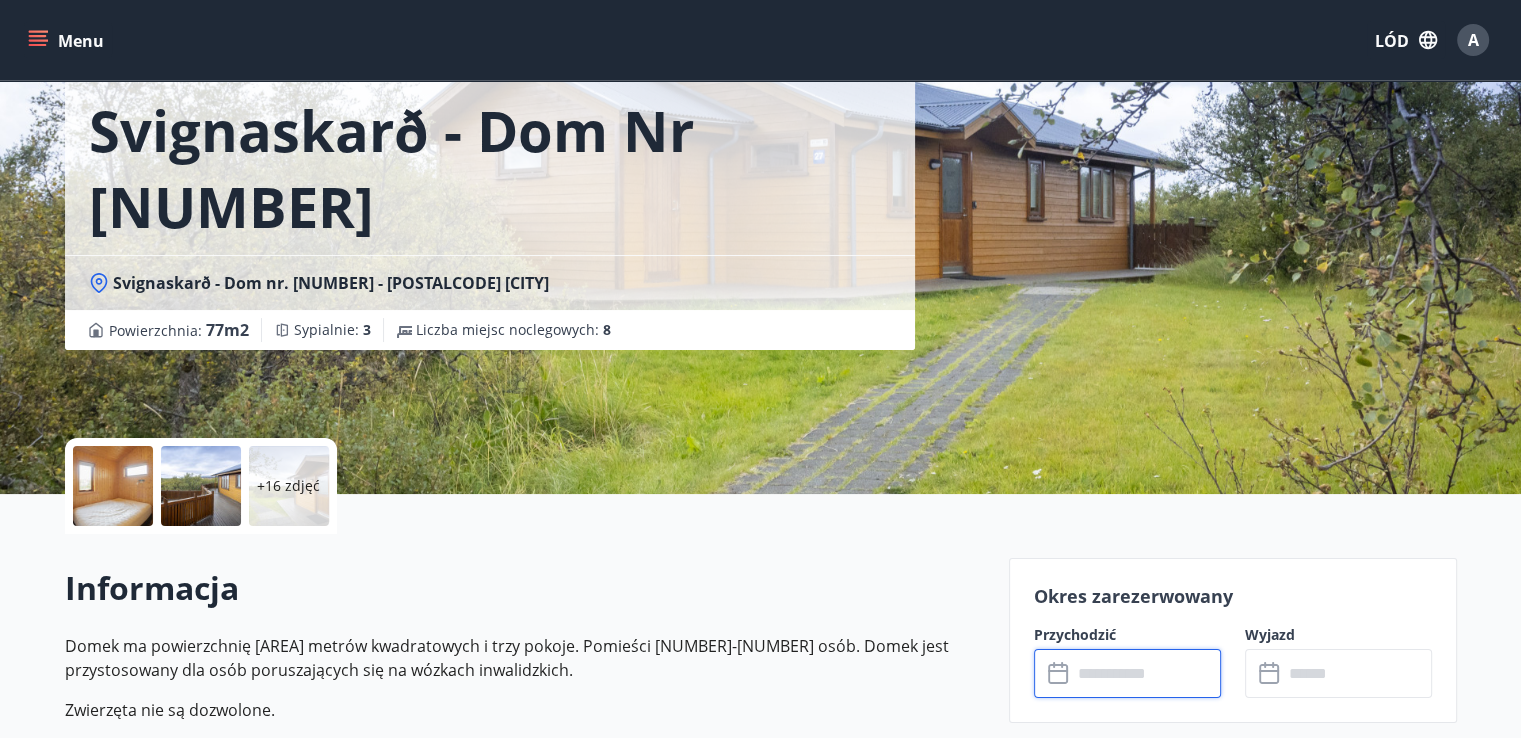 scroll, scrollTop: 0, scrollLeft: 0, axis: both 